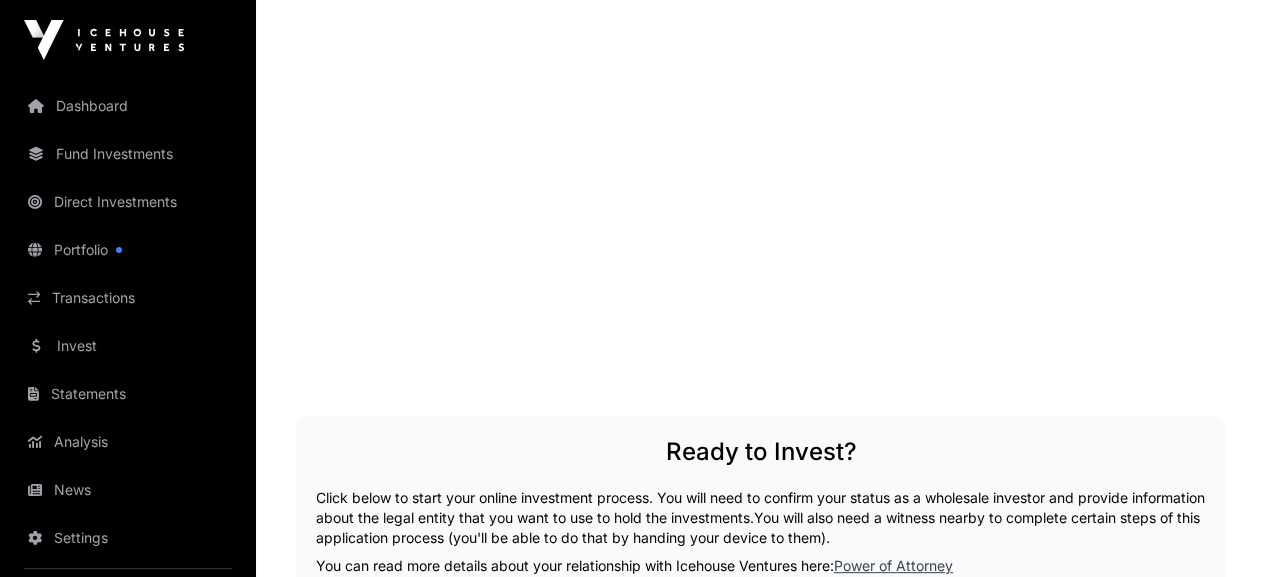 scroll, scrollTop: 2666, scrollLeft: 0, axis: vertical 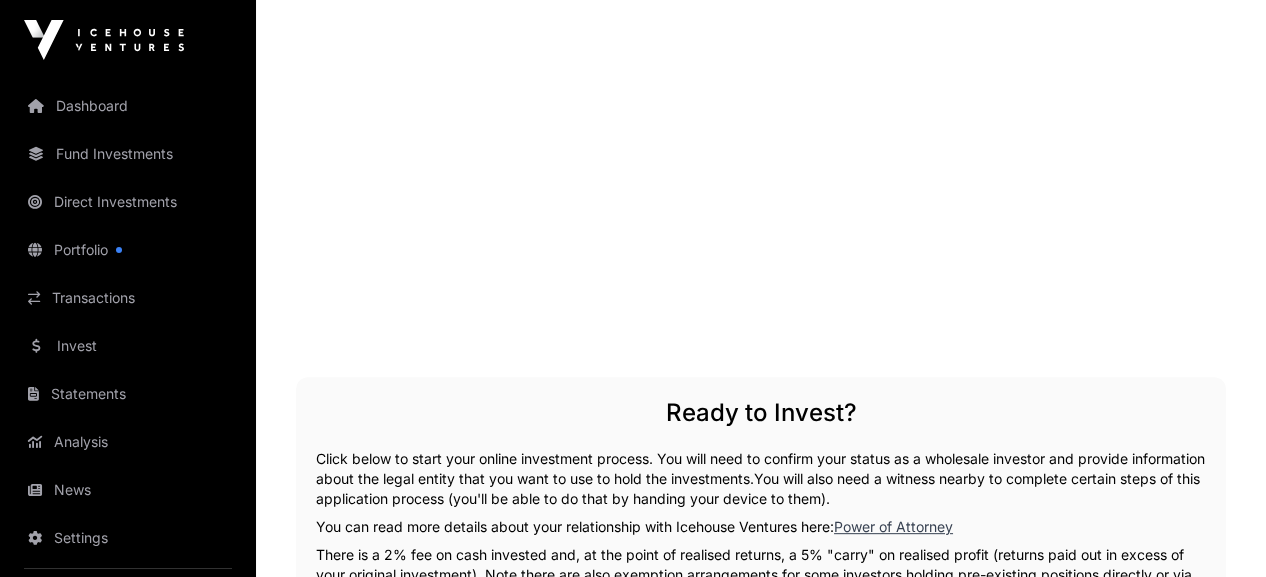 click on "Begin Indication" 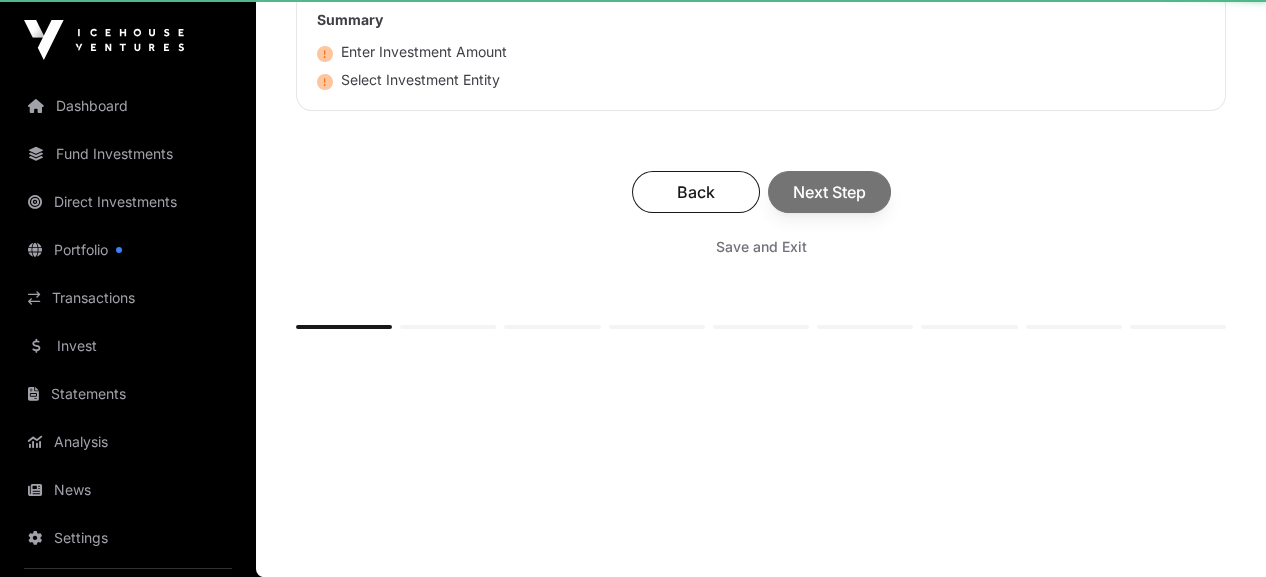 scroll, scrollTop: 0, scrollLeft: 0, axis: both 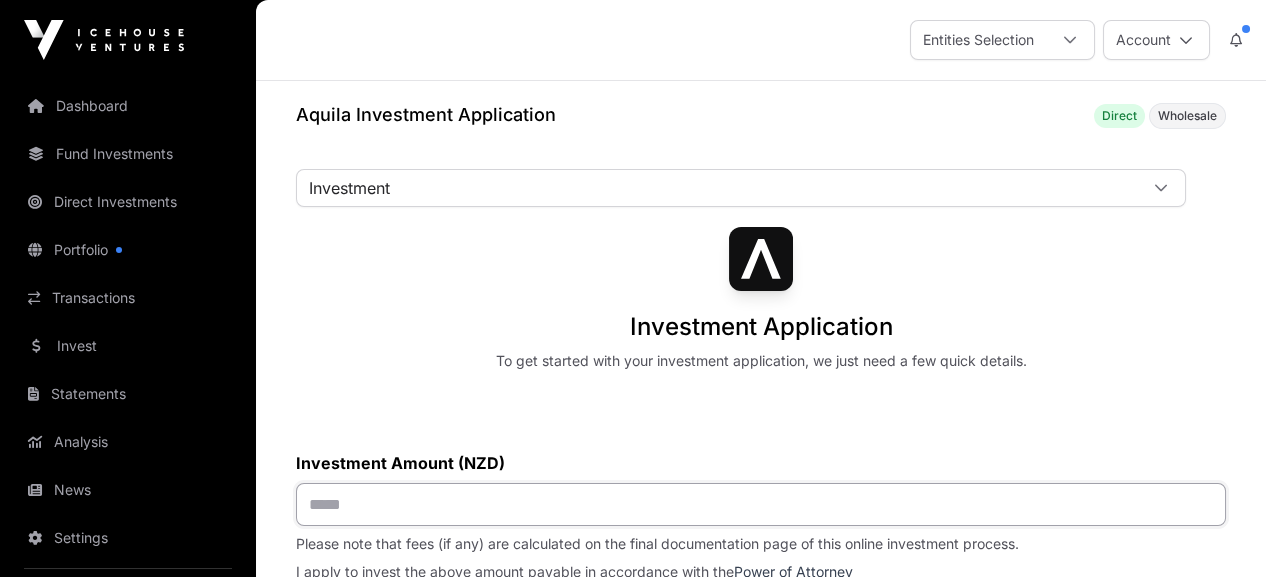 click 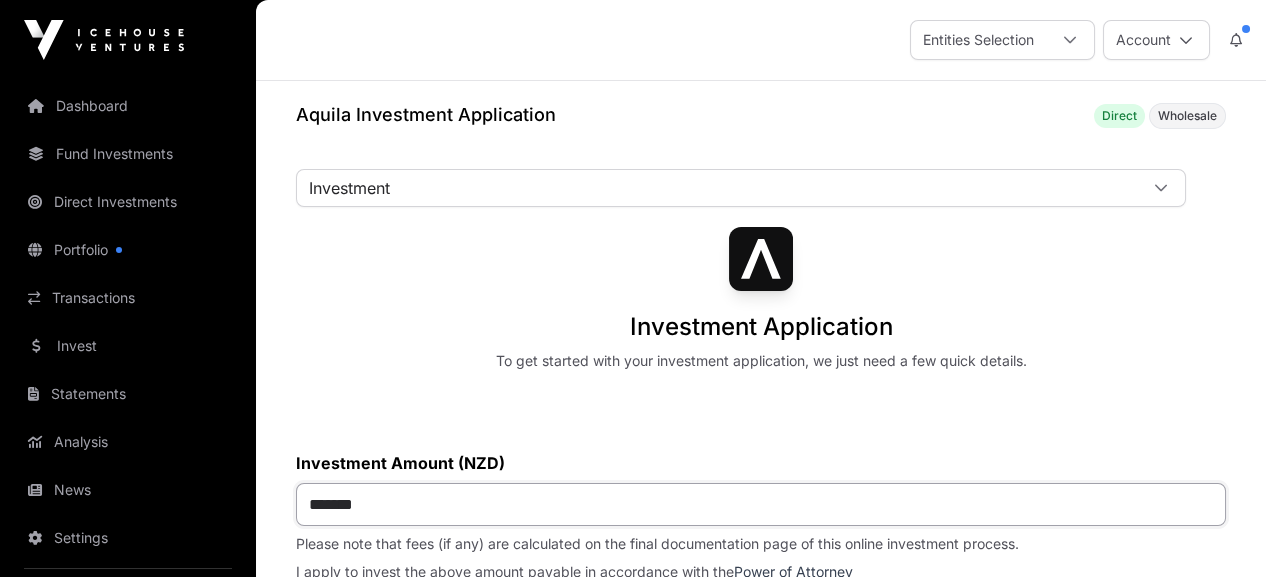 type on "******" 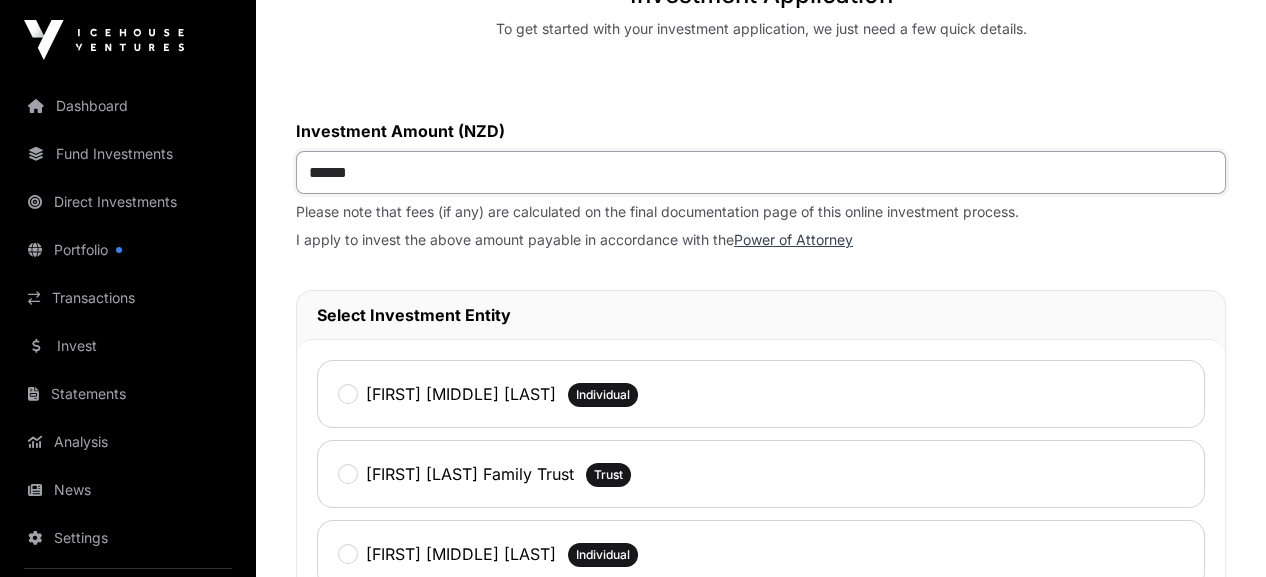 scroll, scrollTop: 444, scrollLeft: 0, axis: vertical 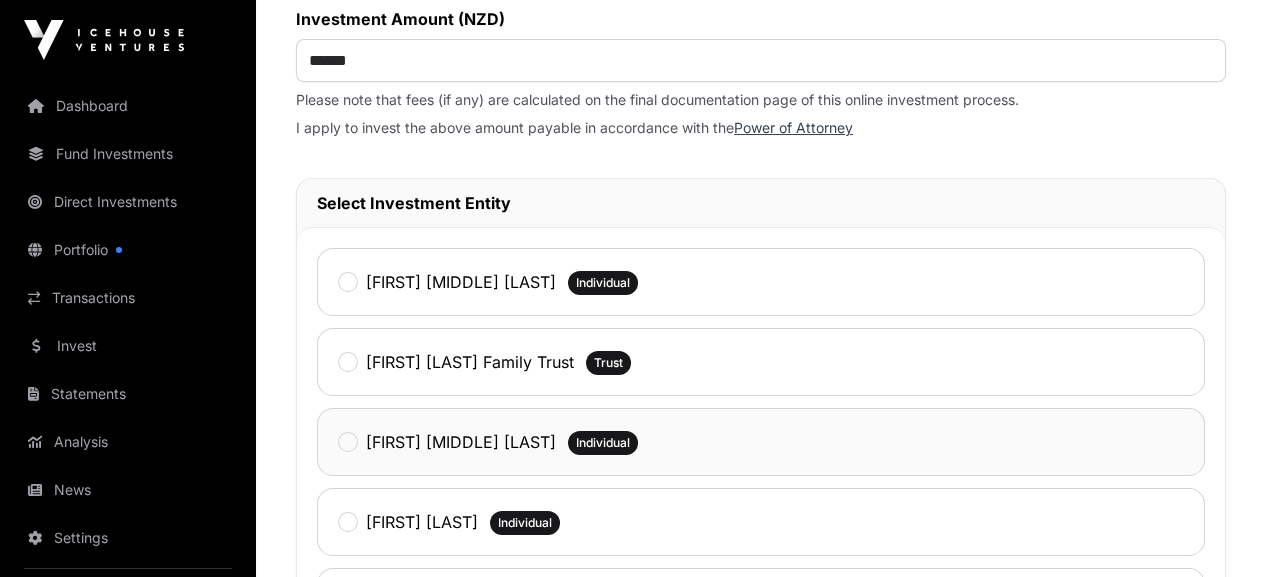 click on "Individual" 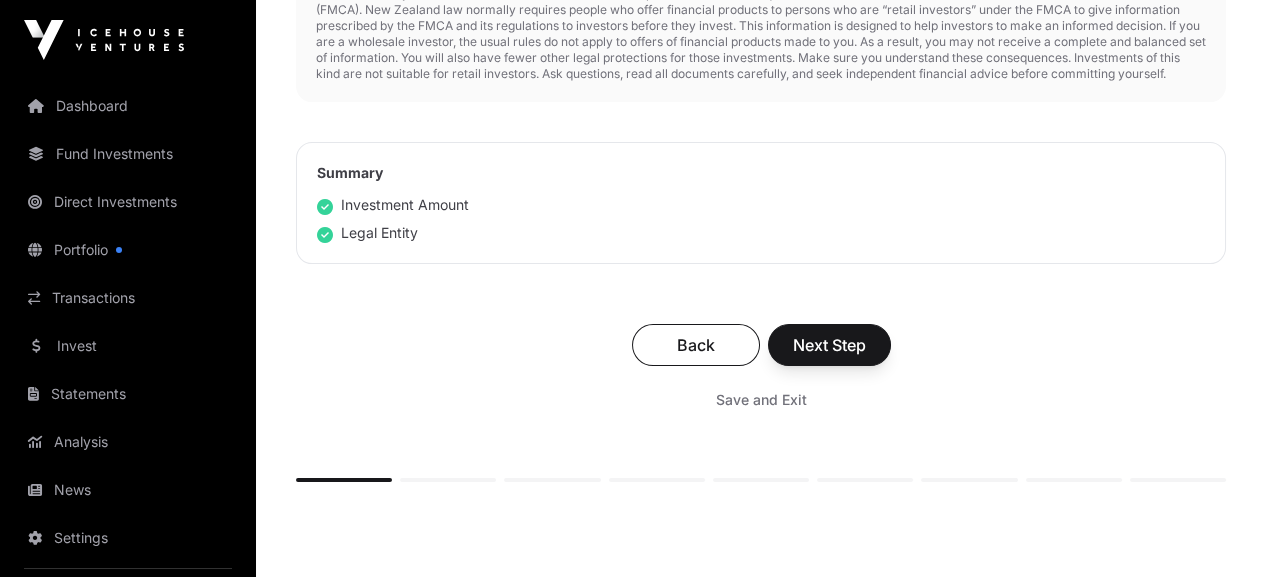 scroll, scrollTop: 1222, scrollLeft: 0, axis: vertical 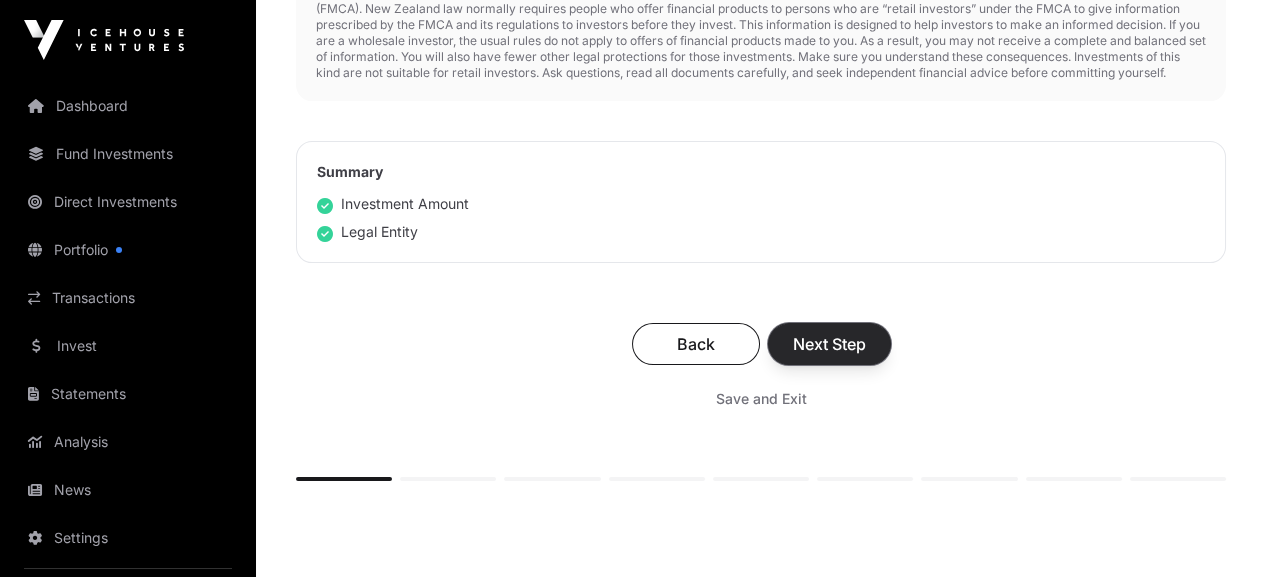 click on "Next Step" 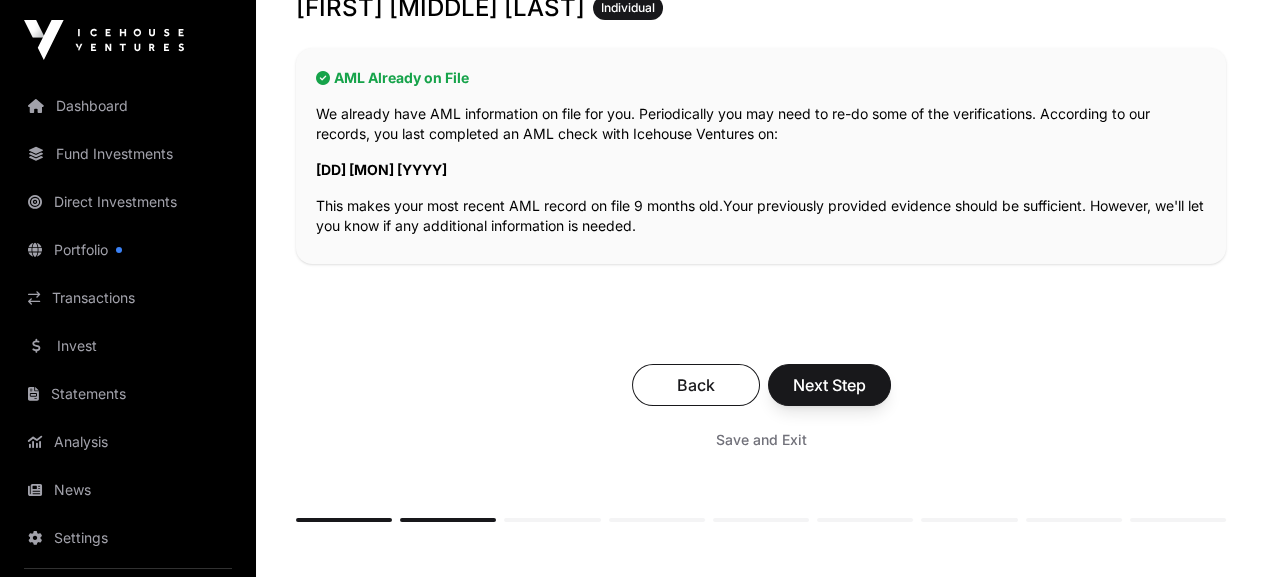 scroll, scrollTop: 444, scrollLeft: 0, axis: vertical 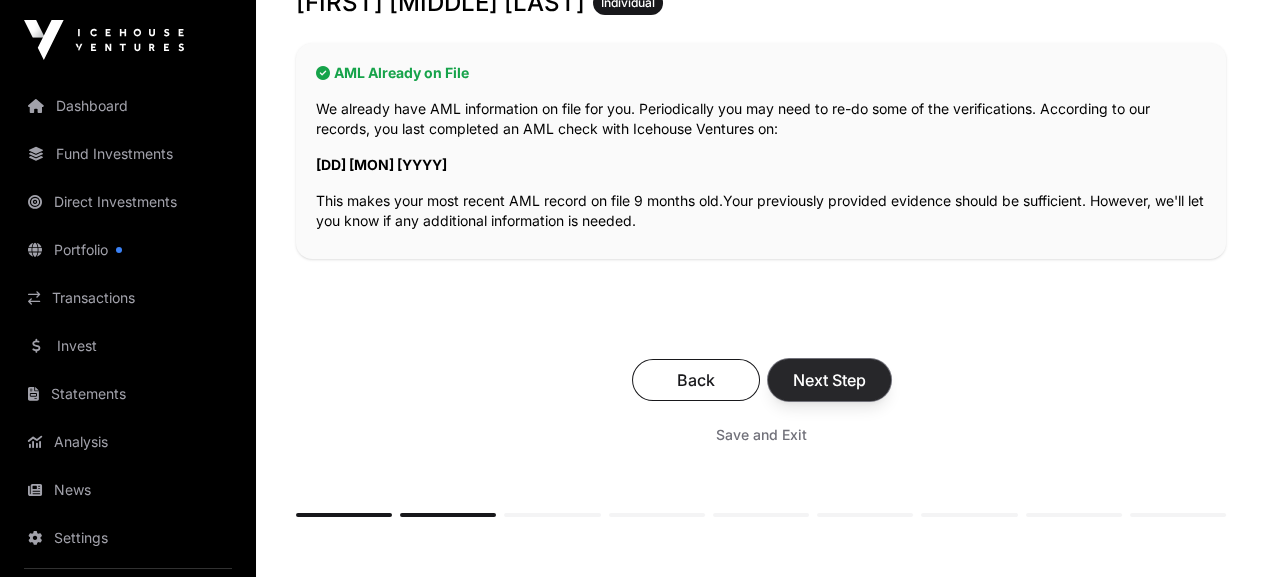 click on "Next Step" 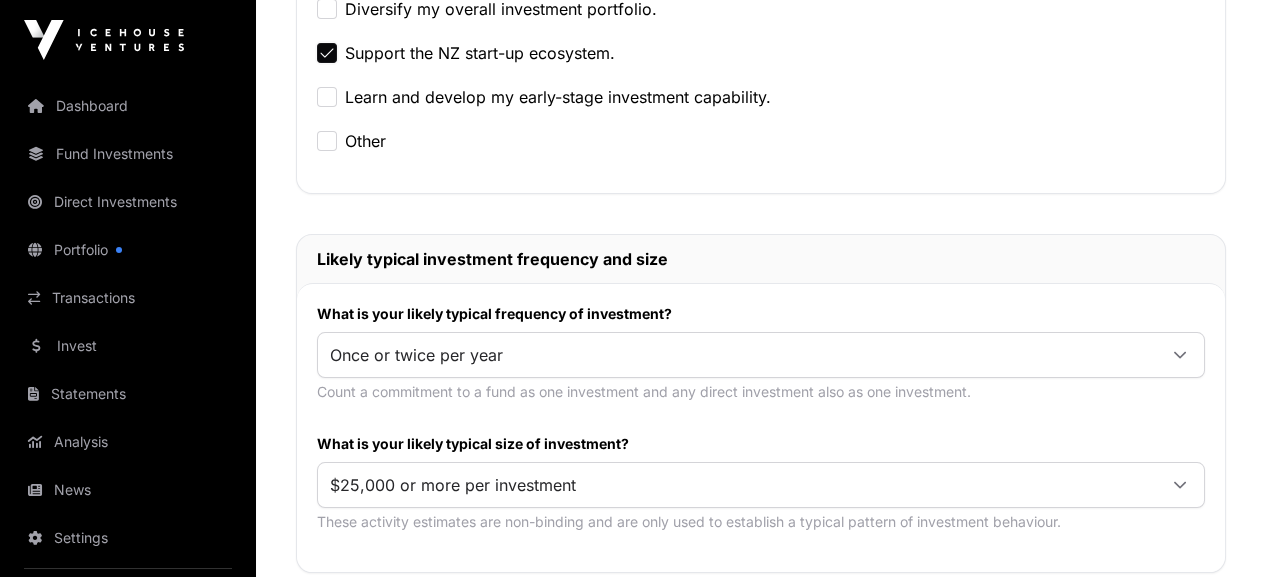 scroll, scrollTop: 888, scrollLeft: 0, axis: vertical 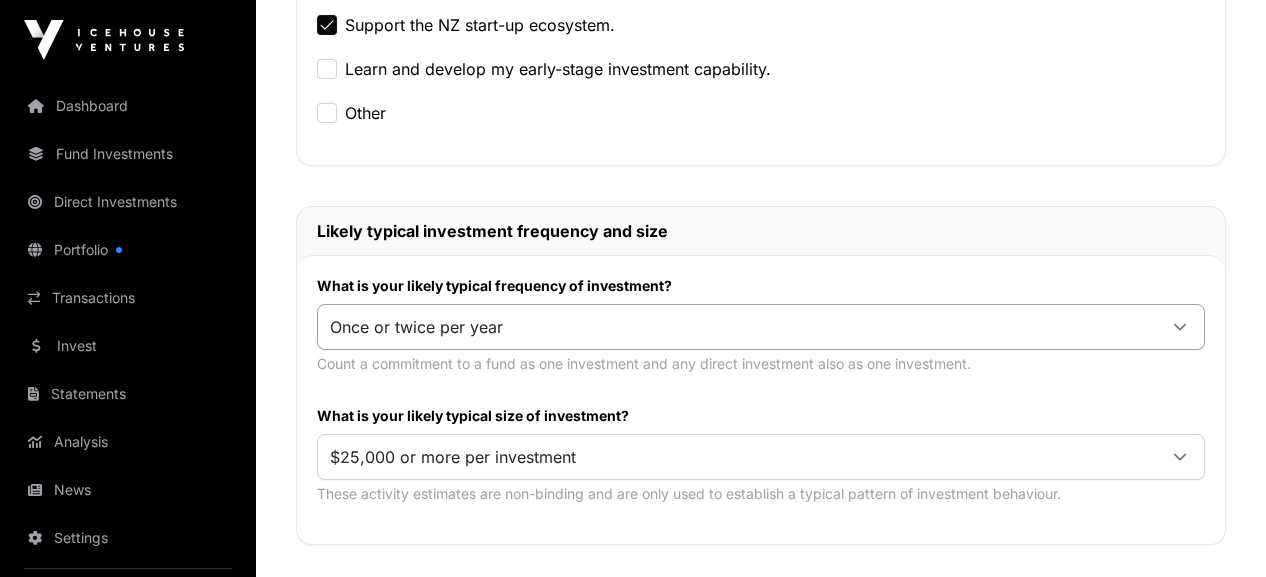 click 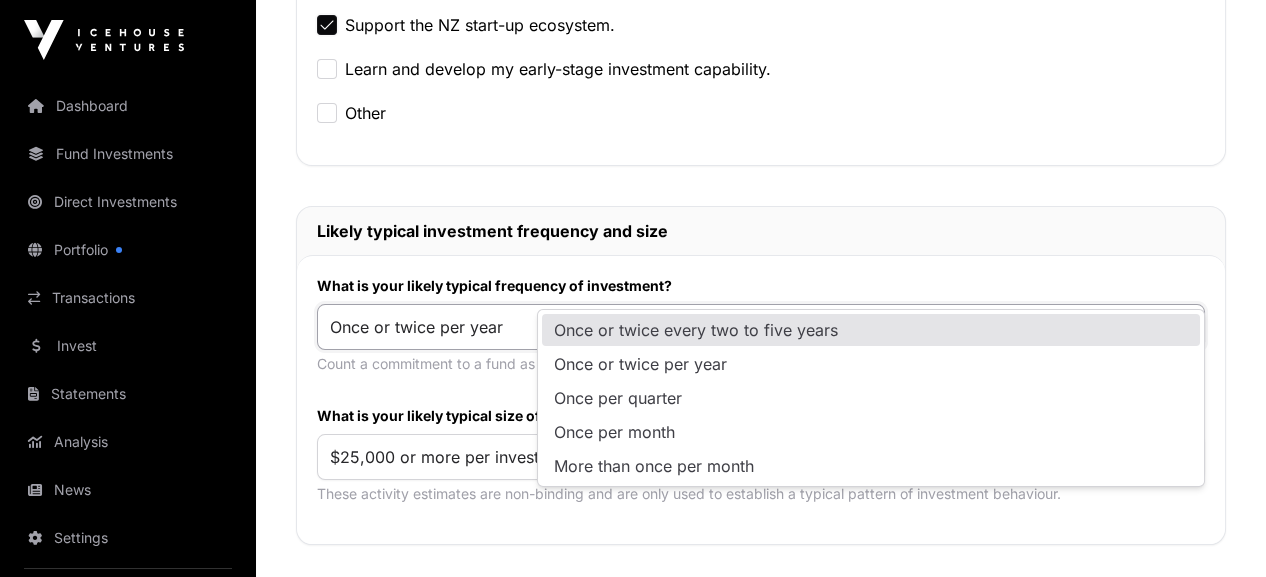 click on "Once or twice per year" 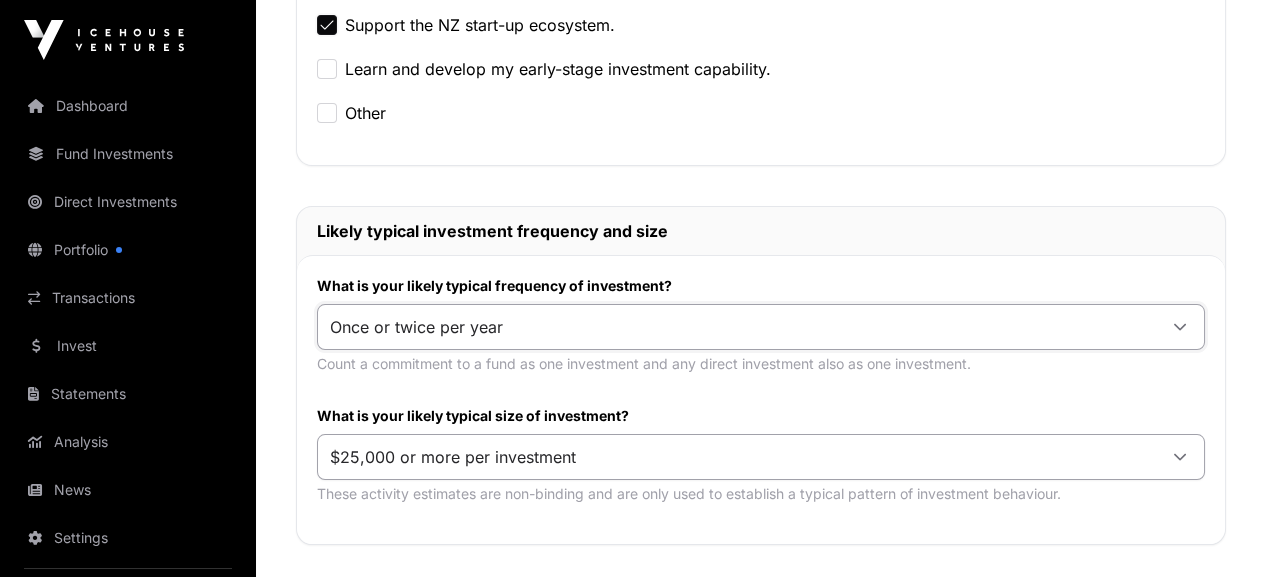 click 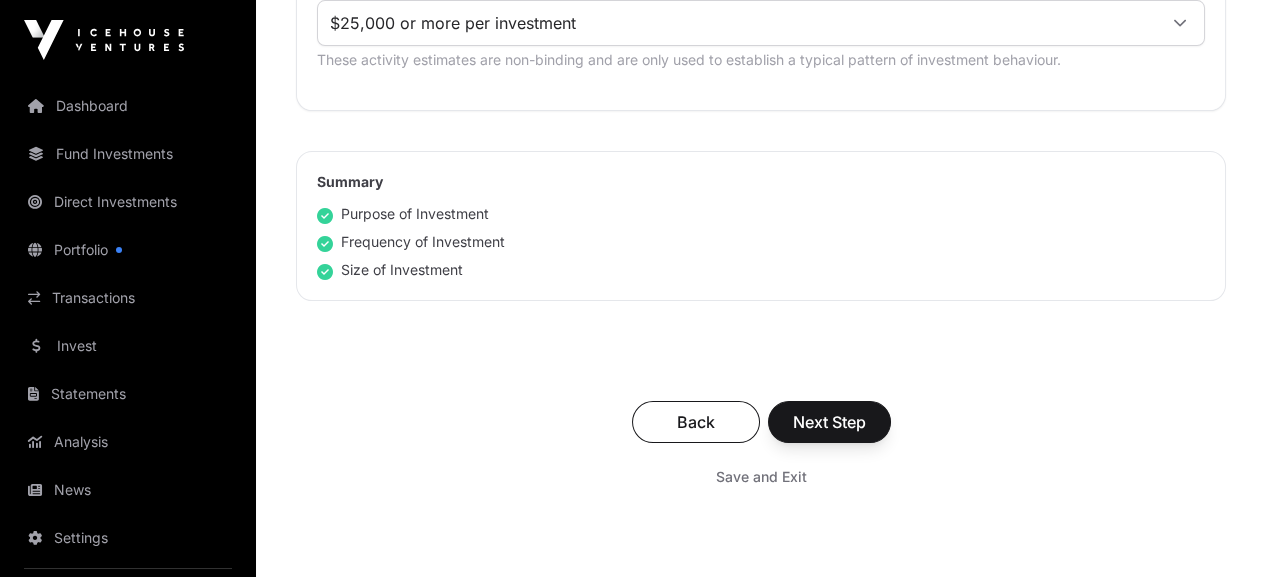scroll, scrollTop: 1333, scrollLeft: 0, axis: vertical 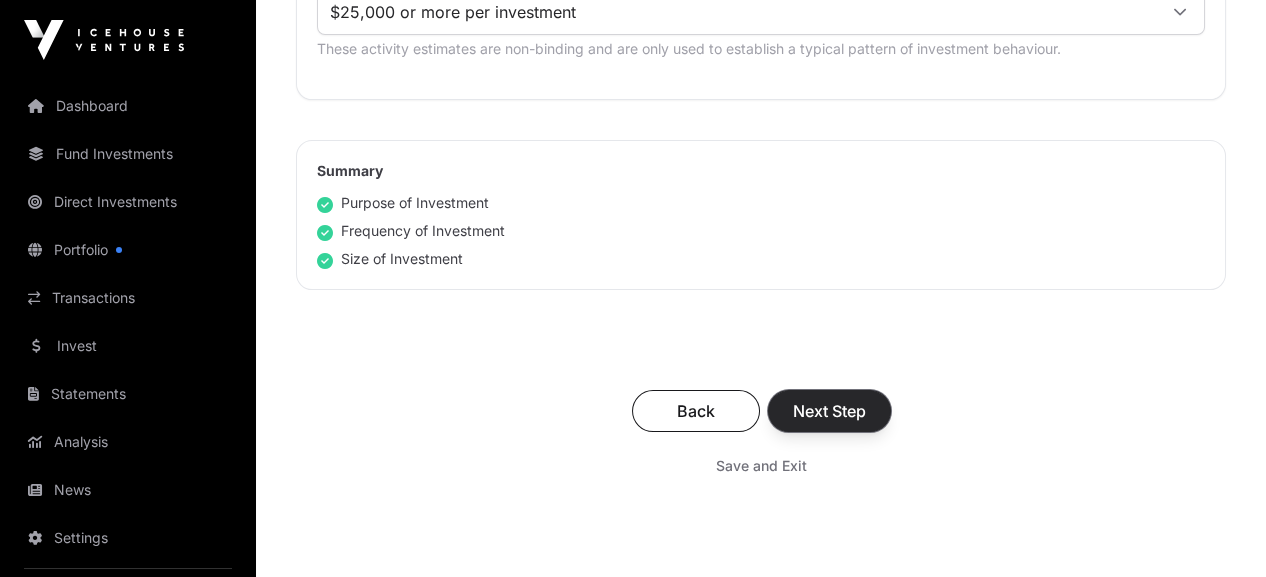 click on "Next Step" 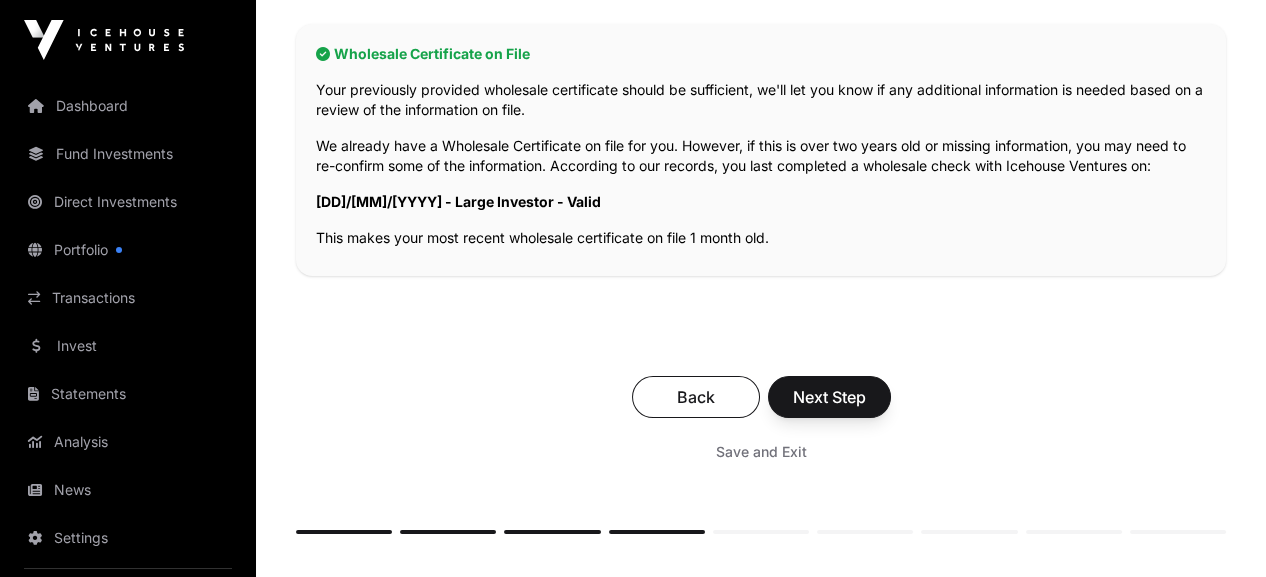 scroll, scrollTop: 444, scrollLeft: 0, axis: vertical 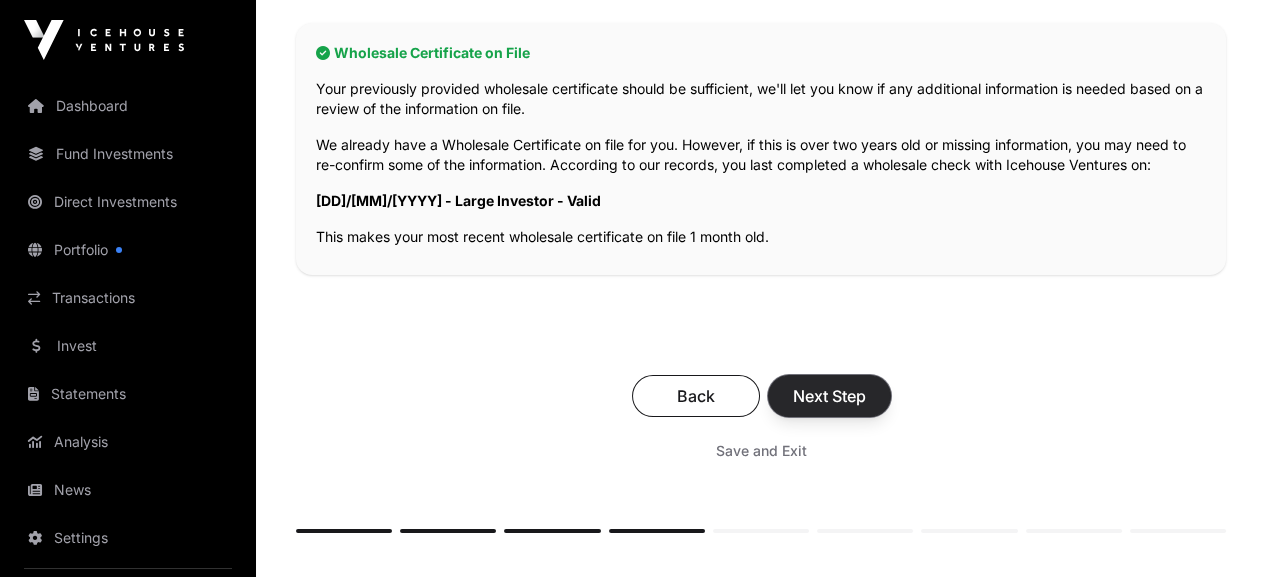 click on "Next Step" 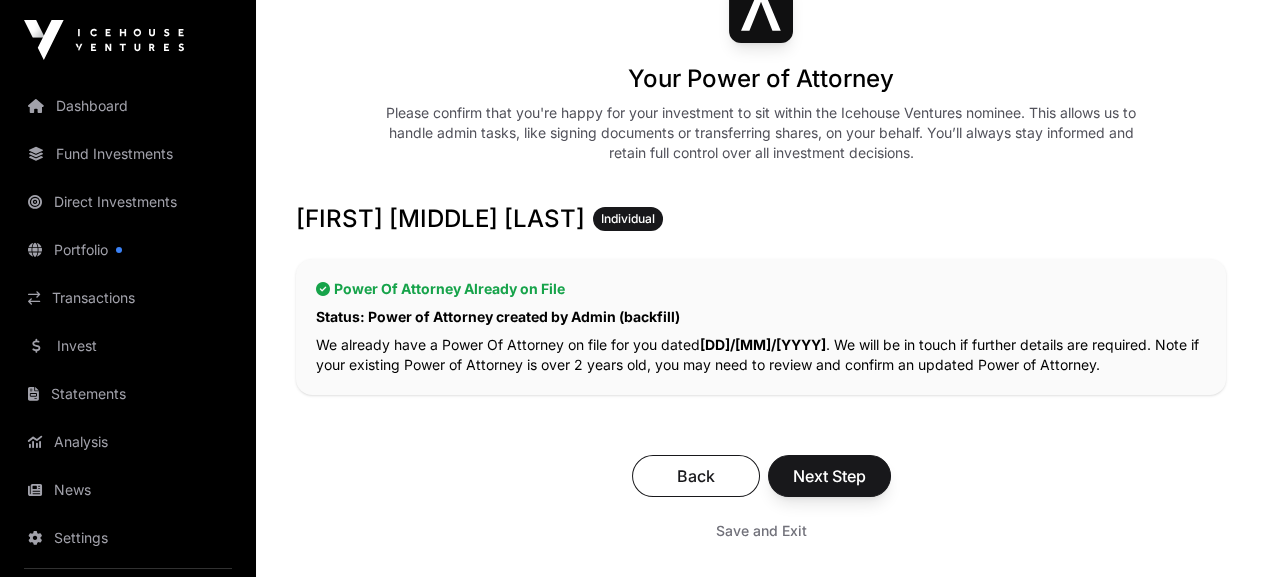 scroll, scrollTop: 333, scrollLeft: 0, axis: vertical 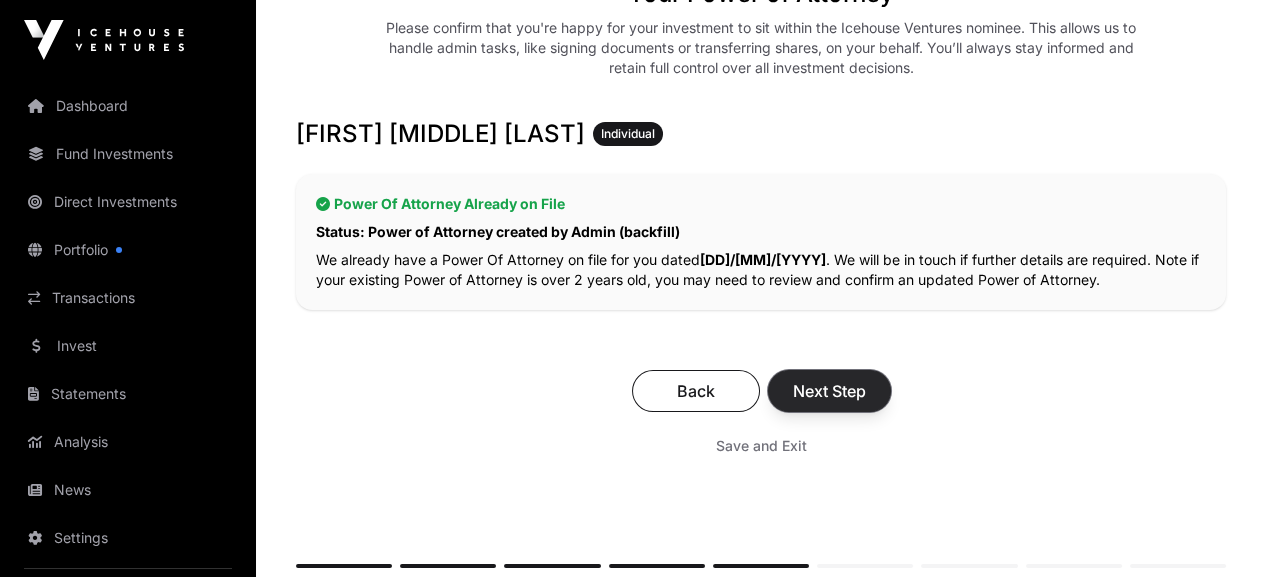 click on "Next Step" 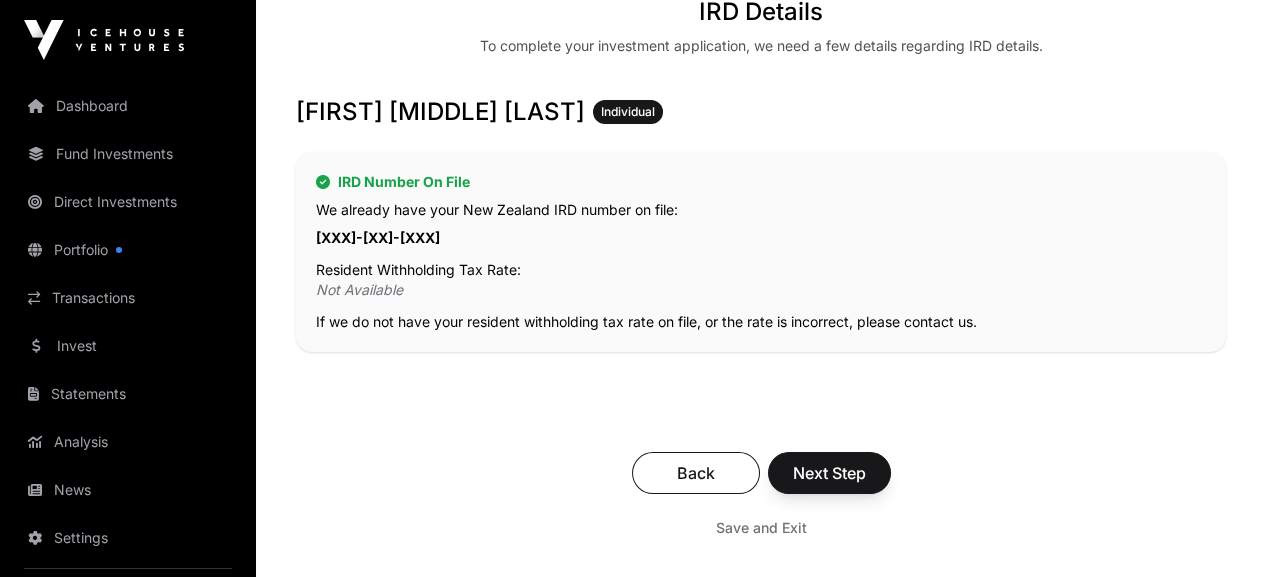scroll, scrollTop: 444, scrollLeft: 0, axis: vertical 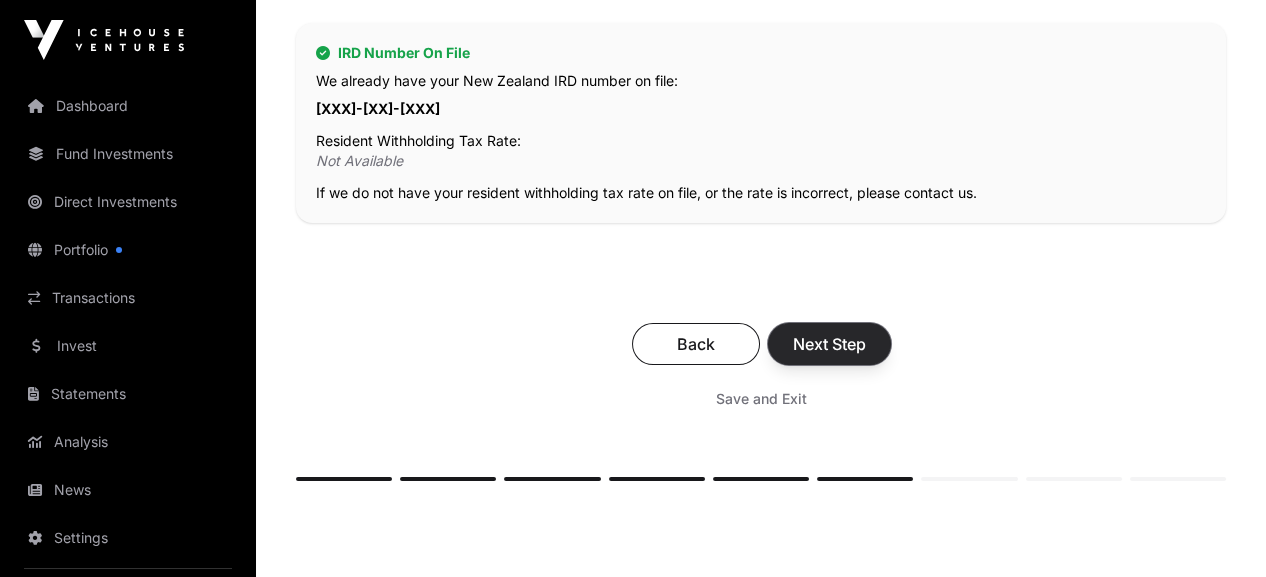 click on "Next Step" 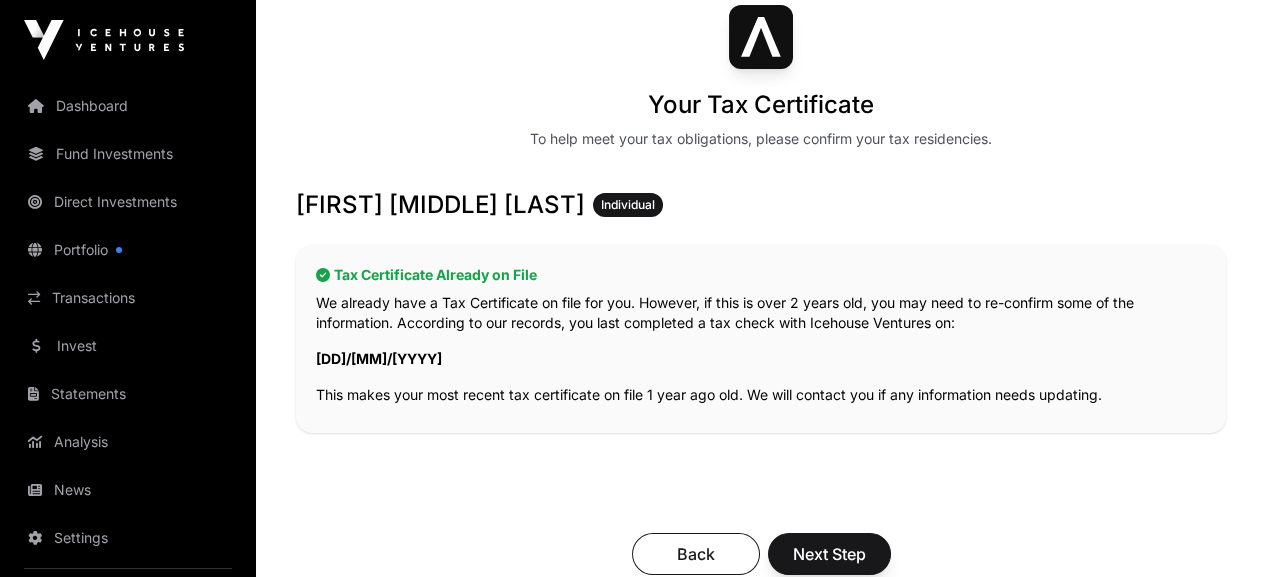 scroll, scrollTop: 444, scrollLeft: 0, axis: vertical 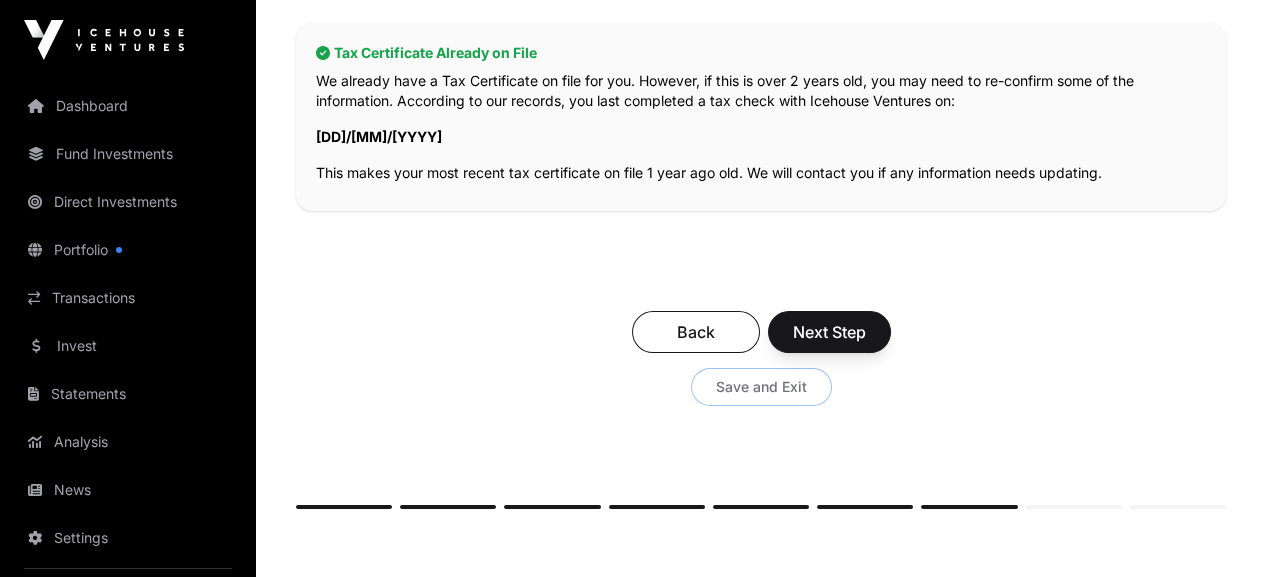 click on "Save and Exit" 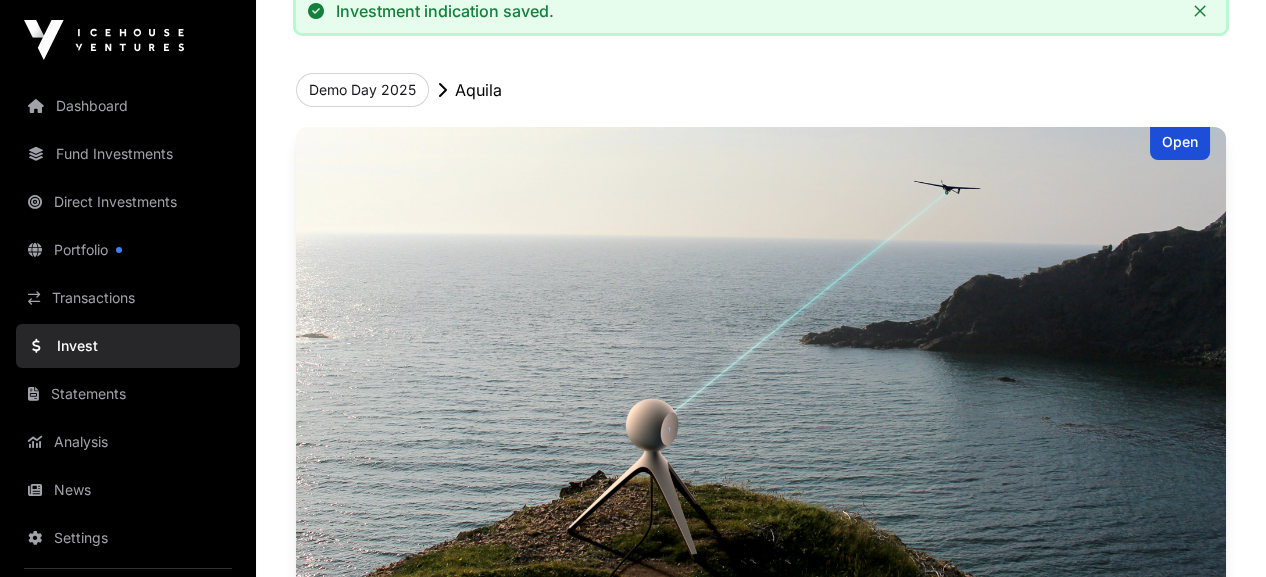 scroll, scrollTop: 333, scrollLeft: 0, axis: vertical 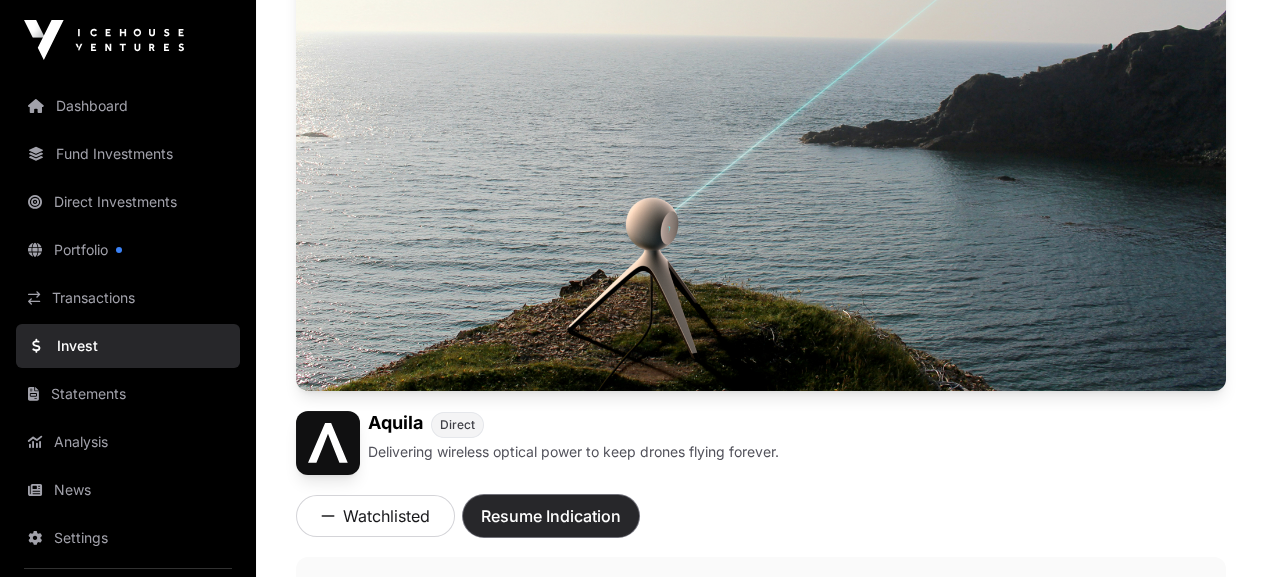 click on "Resume Indication" 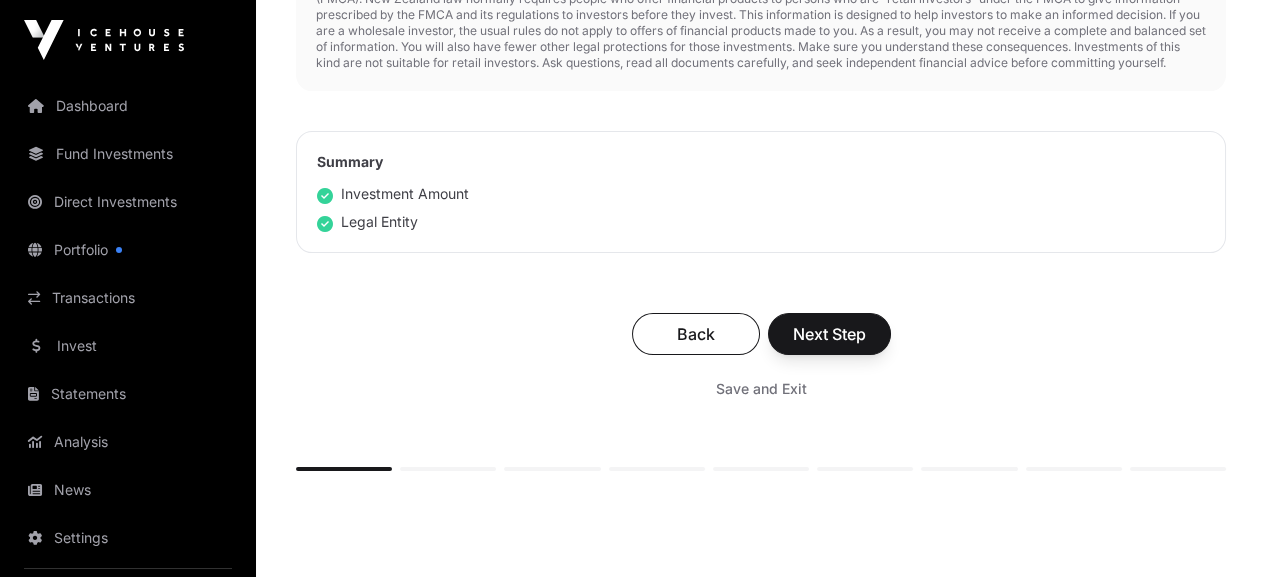 scroll, scrollTop: 1333, scrollLeft: 0, axis: vertical 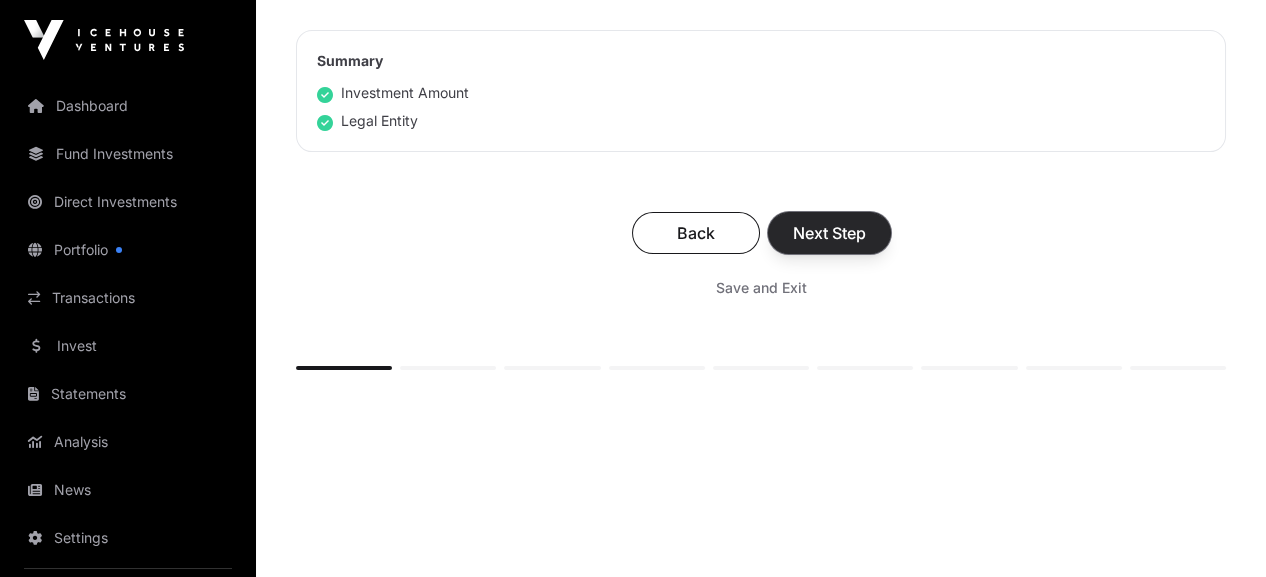 click on "Next Step" 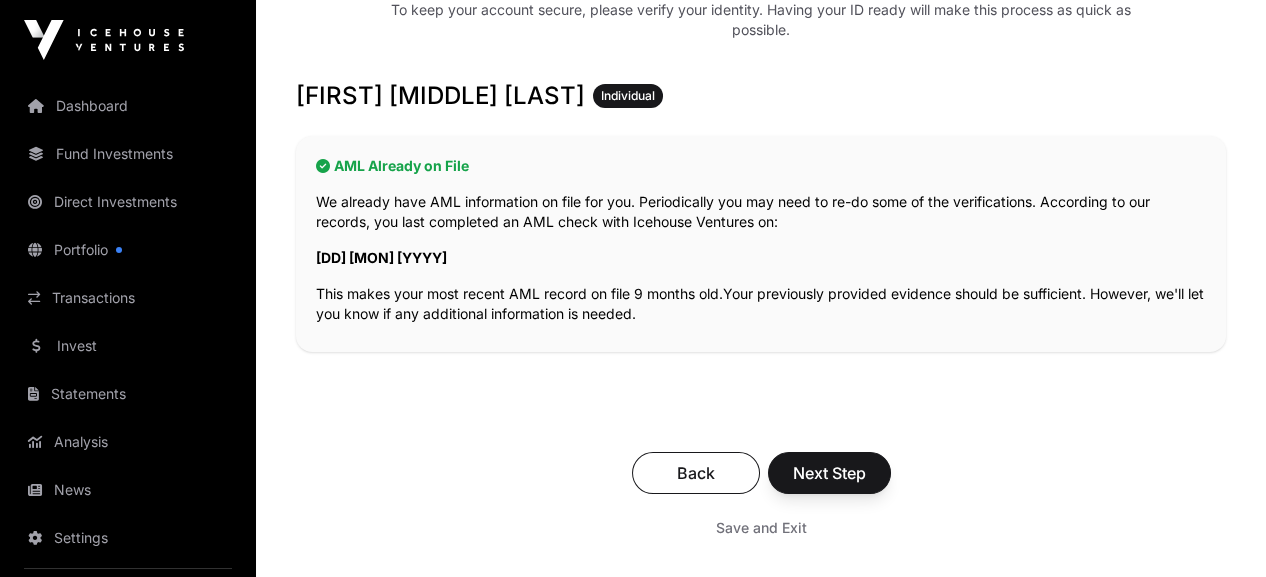 scroll, scrollTop: 444, scrollLeft: 0, axis: vertical 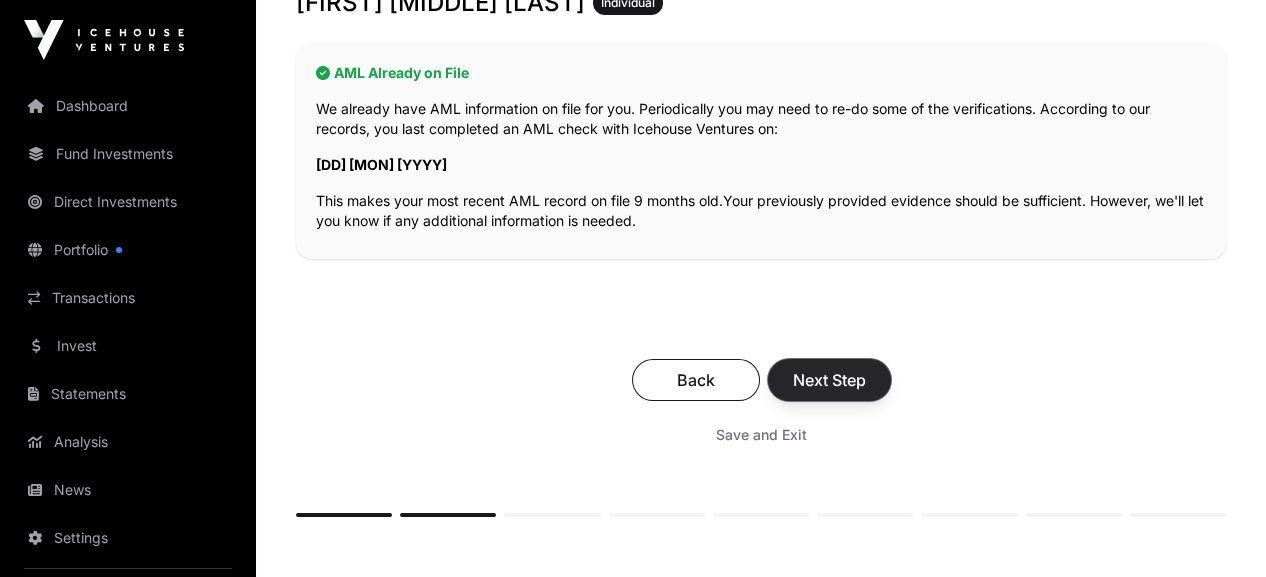 click on "Next Step" 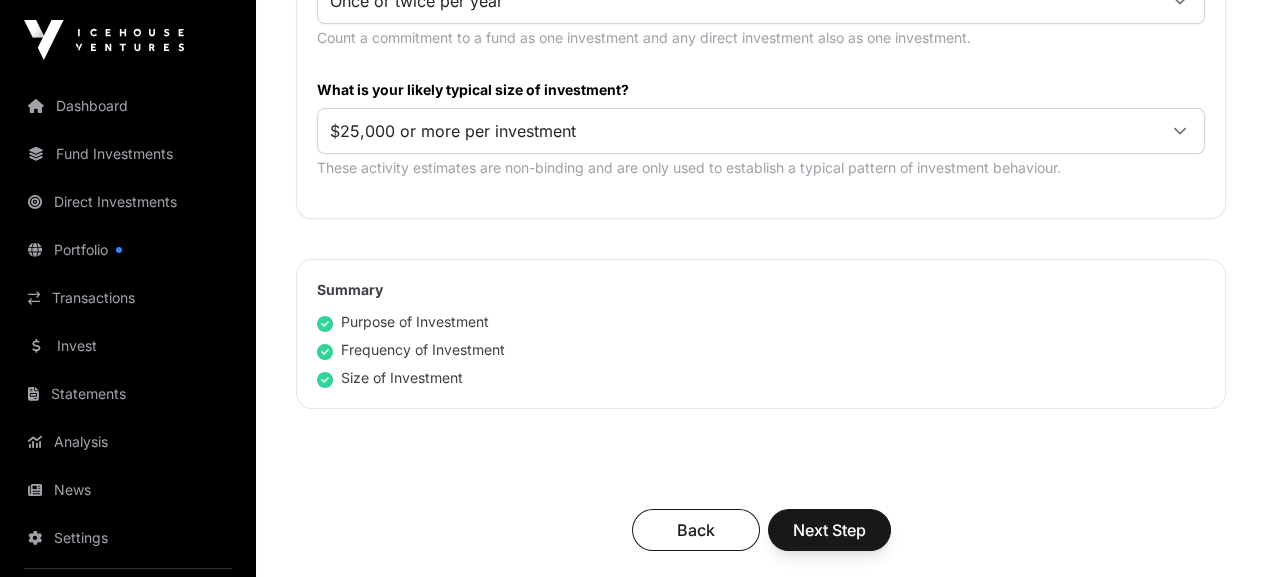 scroll, scrollTop: 1333, scrollLeft: 0, axis: vertical 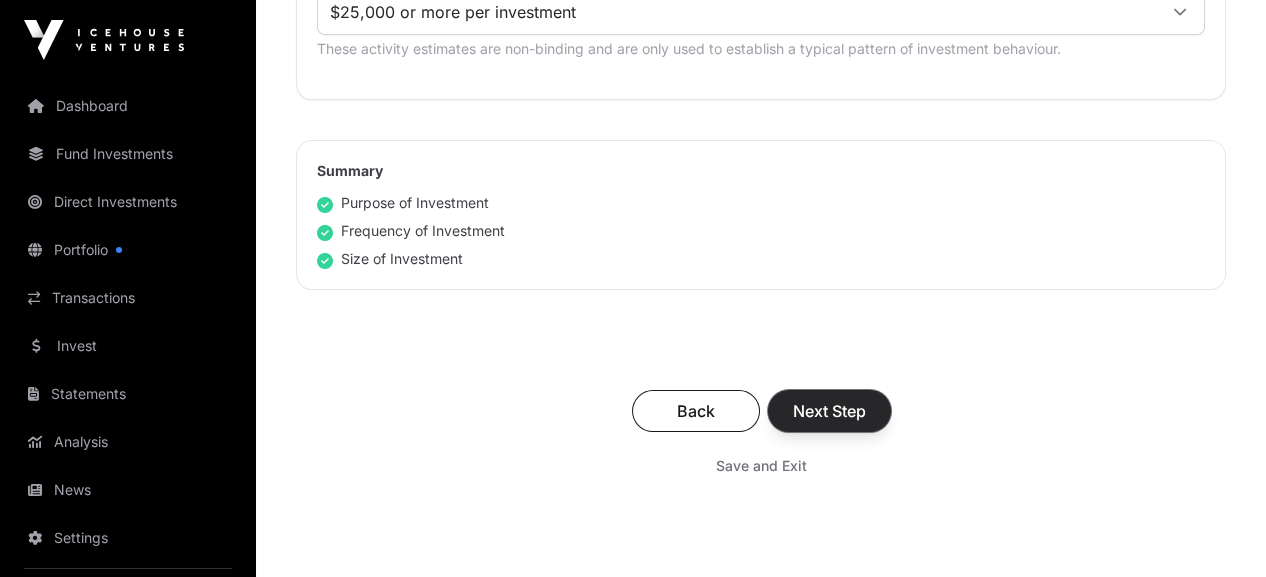 click on "Next Step" 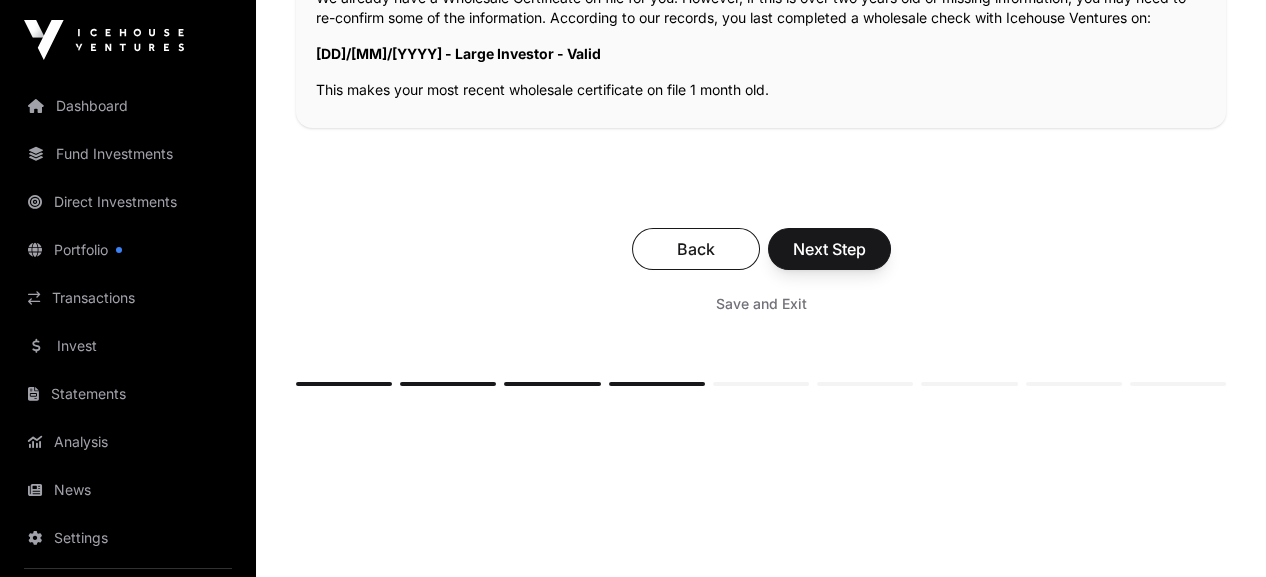 scroll, scrollTop: 608, scrollLeft: 0, axis: vertical 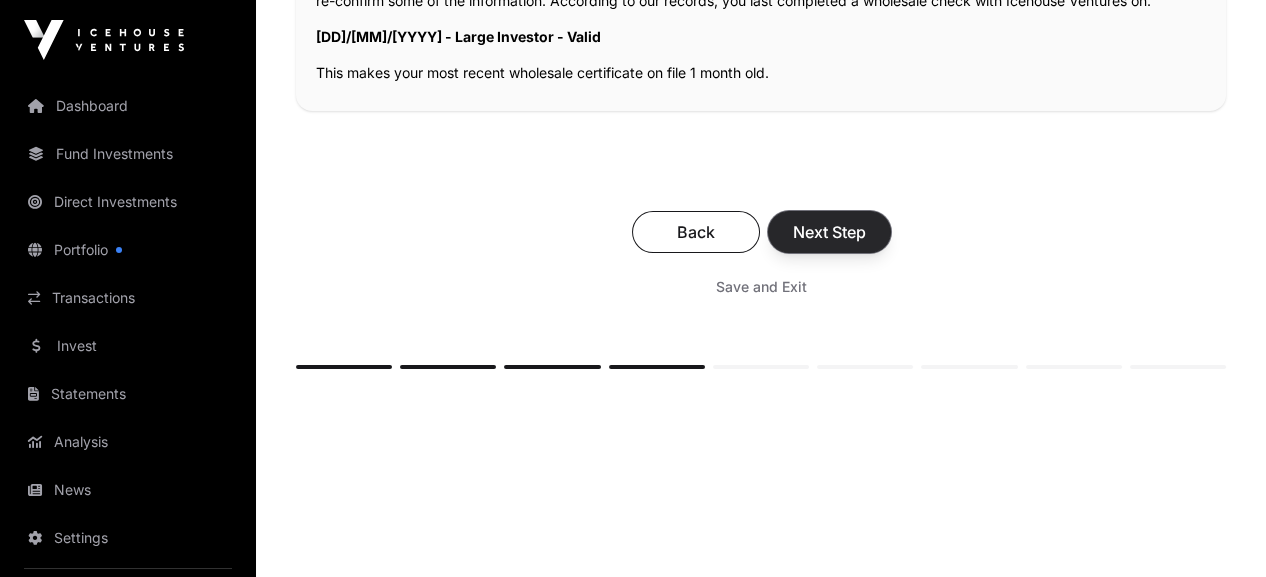 click on "Next Step" 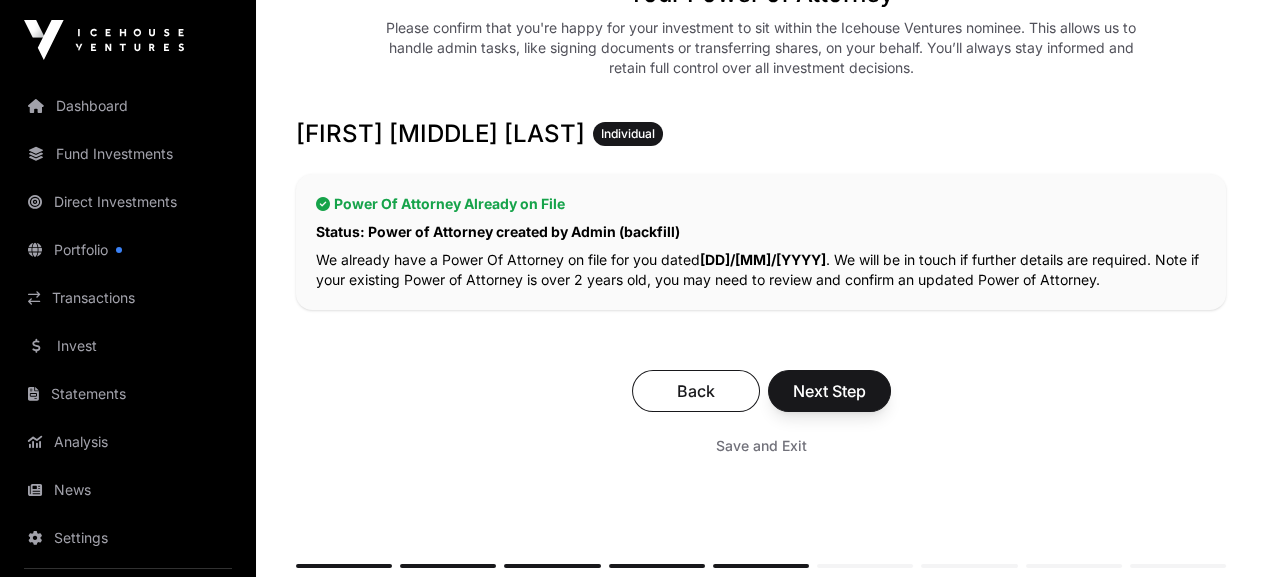 scroll, scrollTop: 444, scrollLeft: 0, axis: vertical 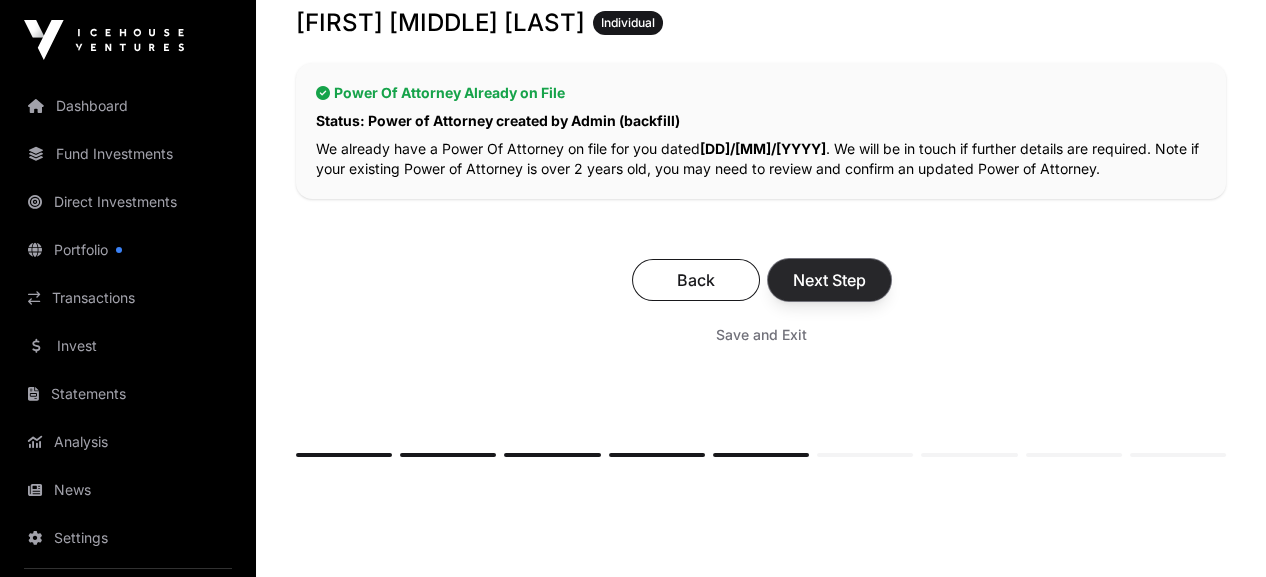 click on "Next Step" 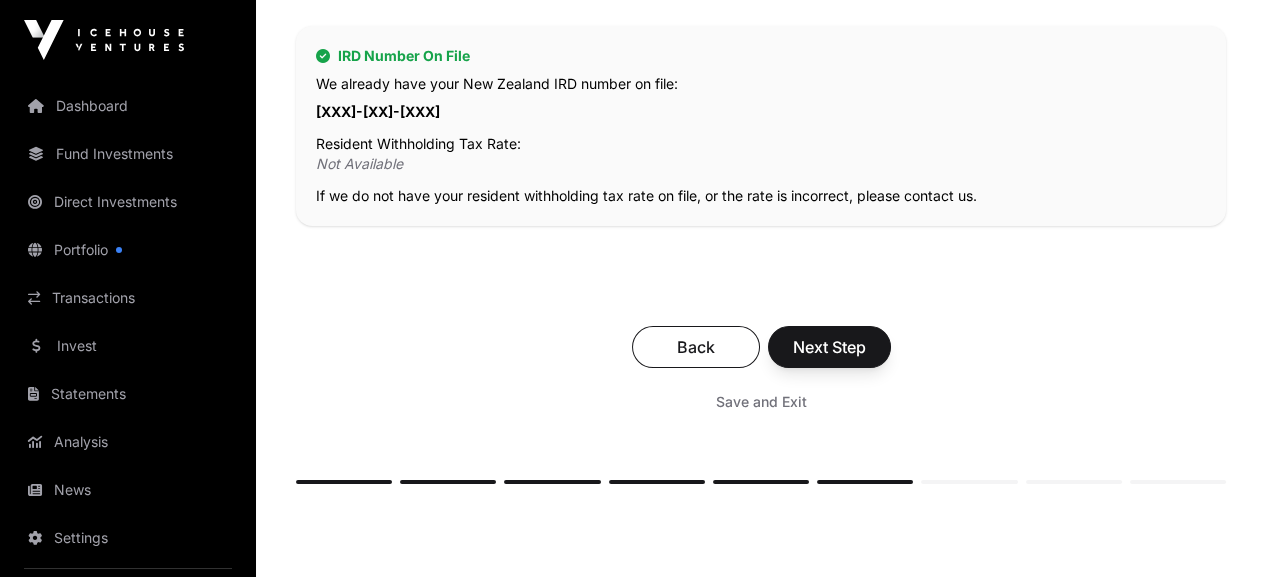 scroll, scrollTop: 444, scrollLeft: 0, axis: vertical 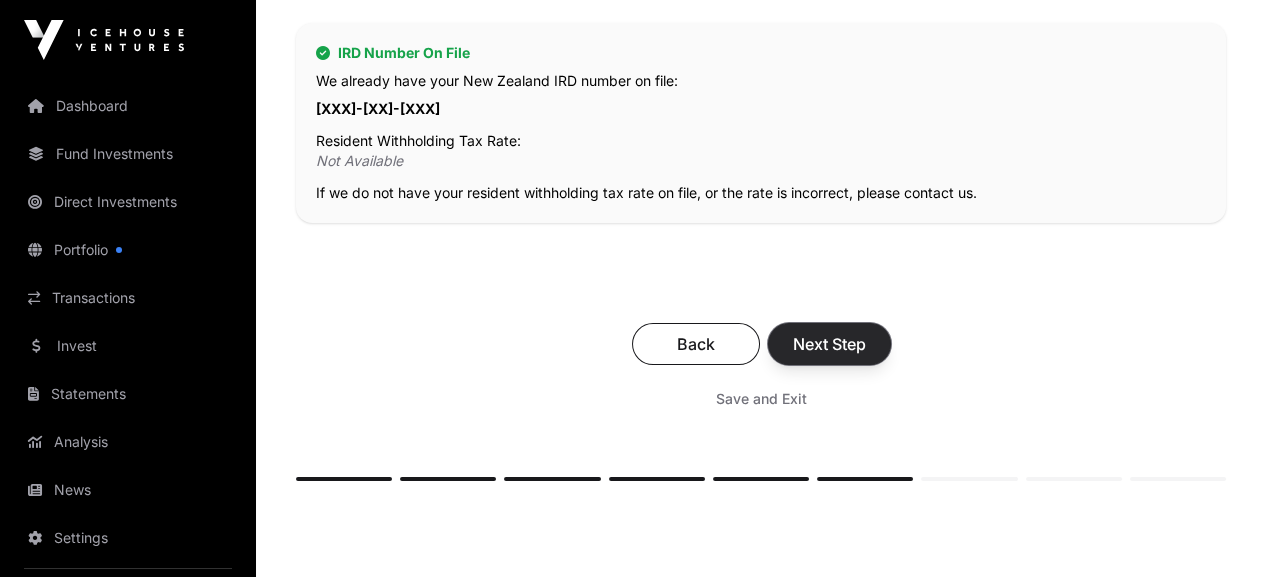 click on "Next Step" 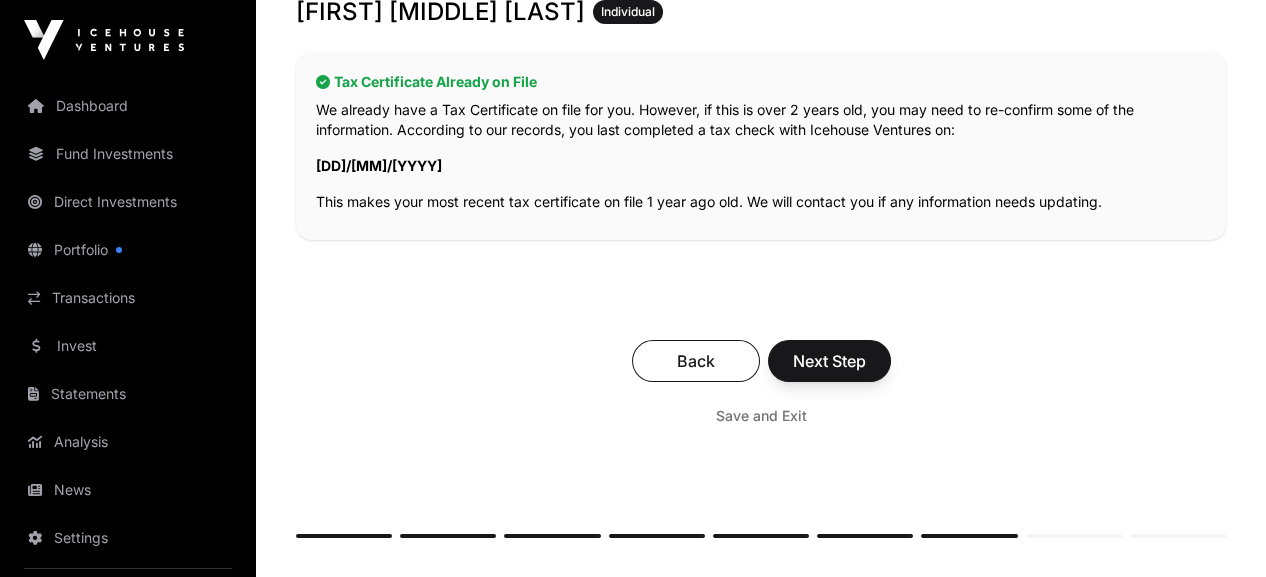 scroll, scrollTop: 555, scrollLeft: 0, axis: vertical 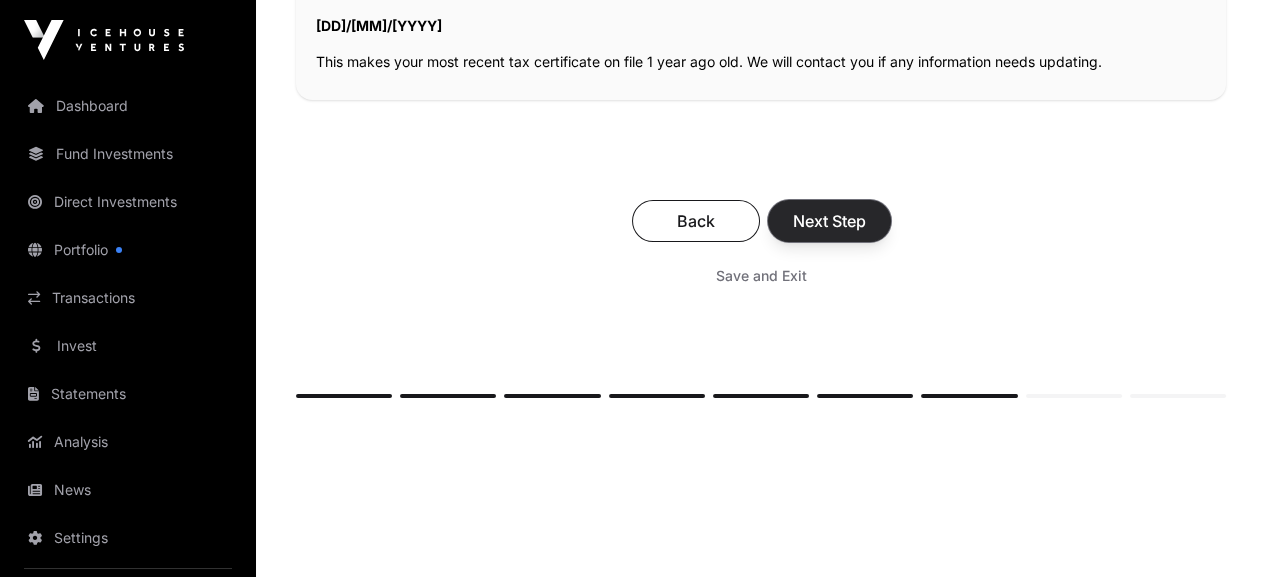 click on "Next Step" 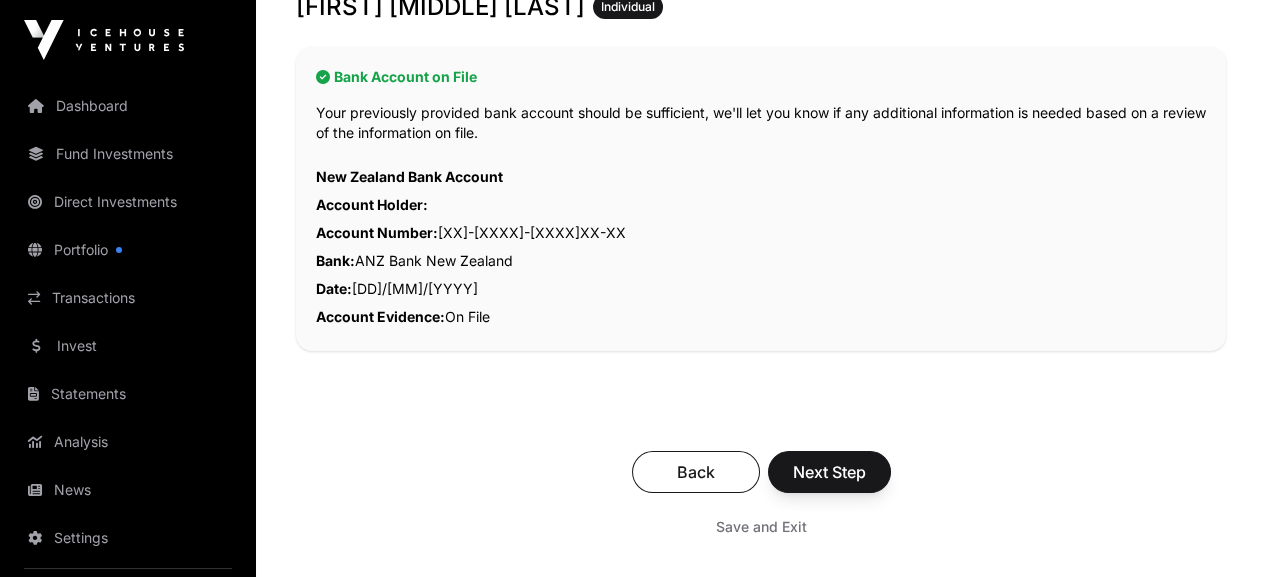 scroll, scrollTop: 444, scrollLeft: 0, axis: vertical 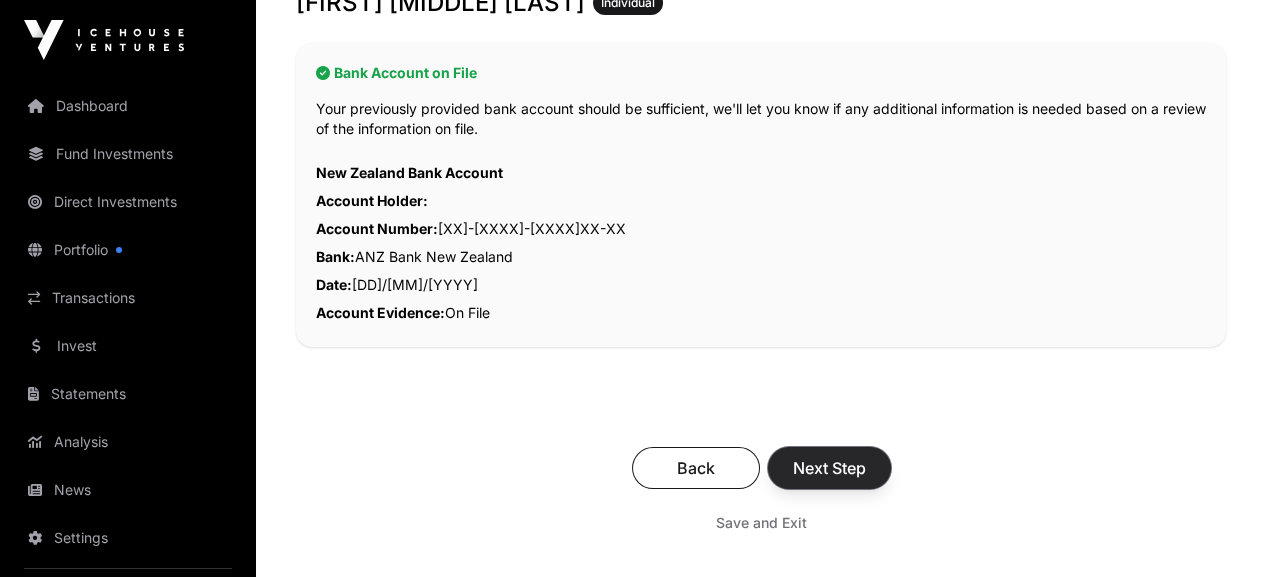 click on "Next Step" 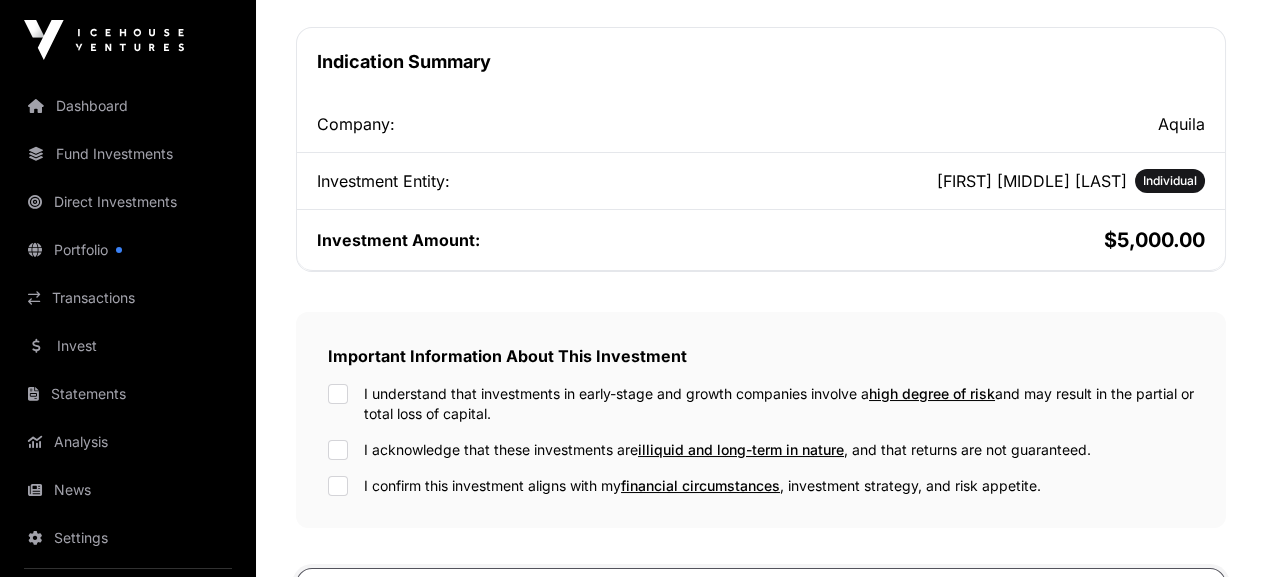 scroll, scrollTop: 444, scrollLeft: 0, axis: vertical 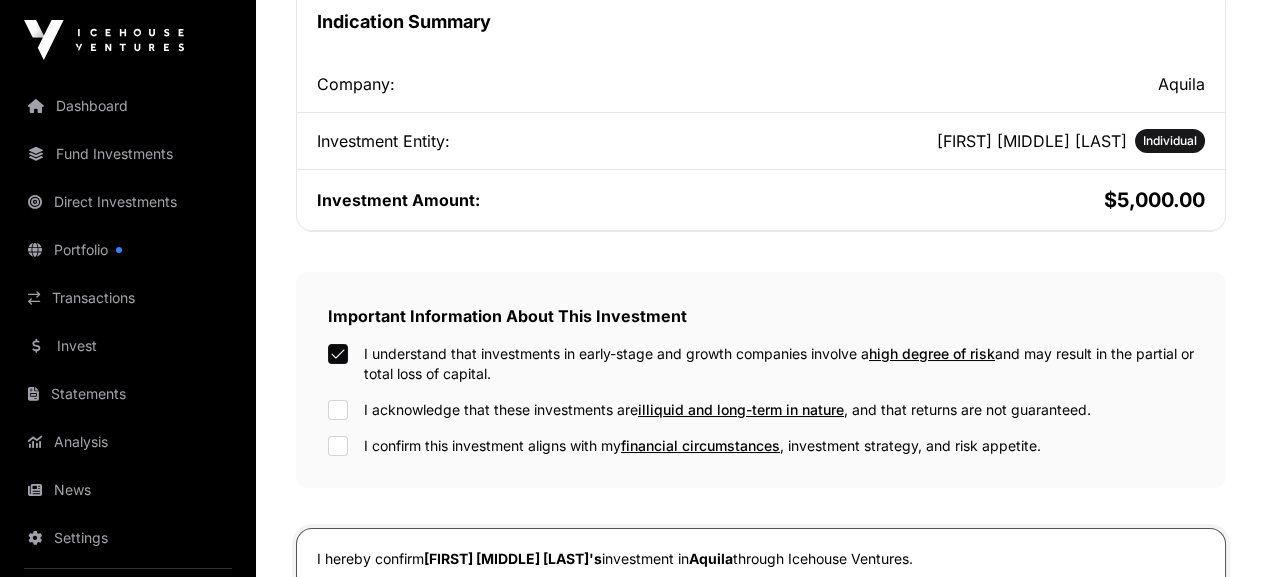 click on "I acknowledge that these investments are  illiquid and long-term in nature , and that returns are not guaranteed." 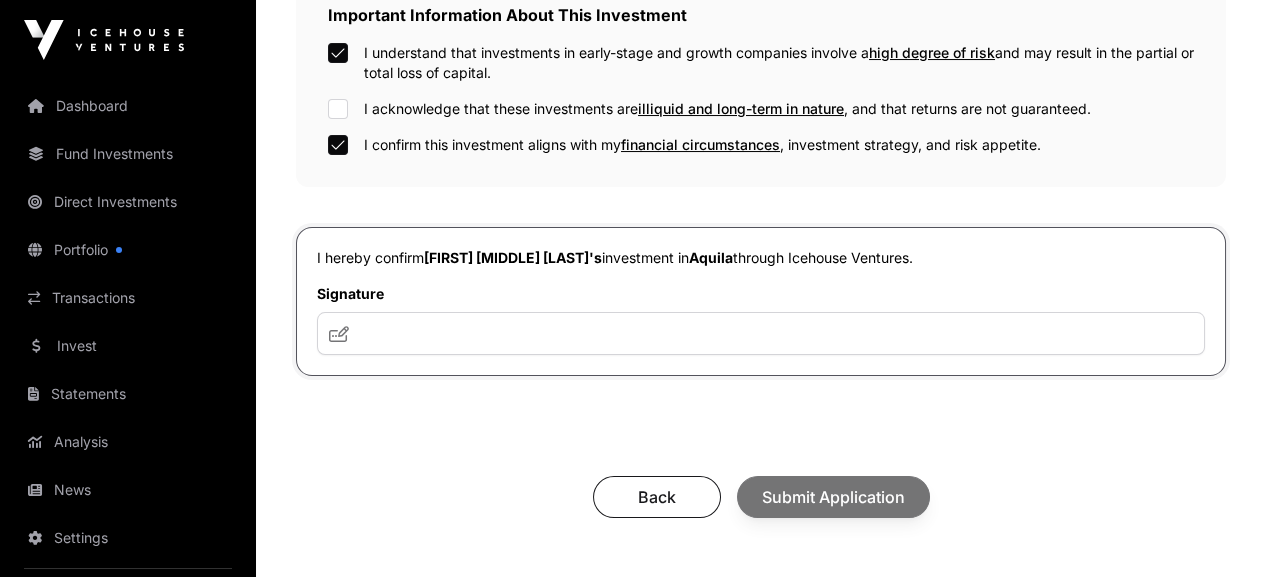 scroll, scrollTop: 778, scrollLeft: 0, axis: vertical 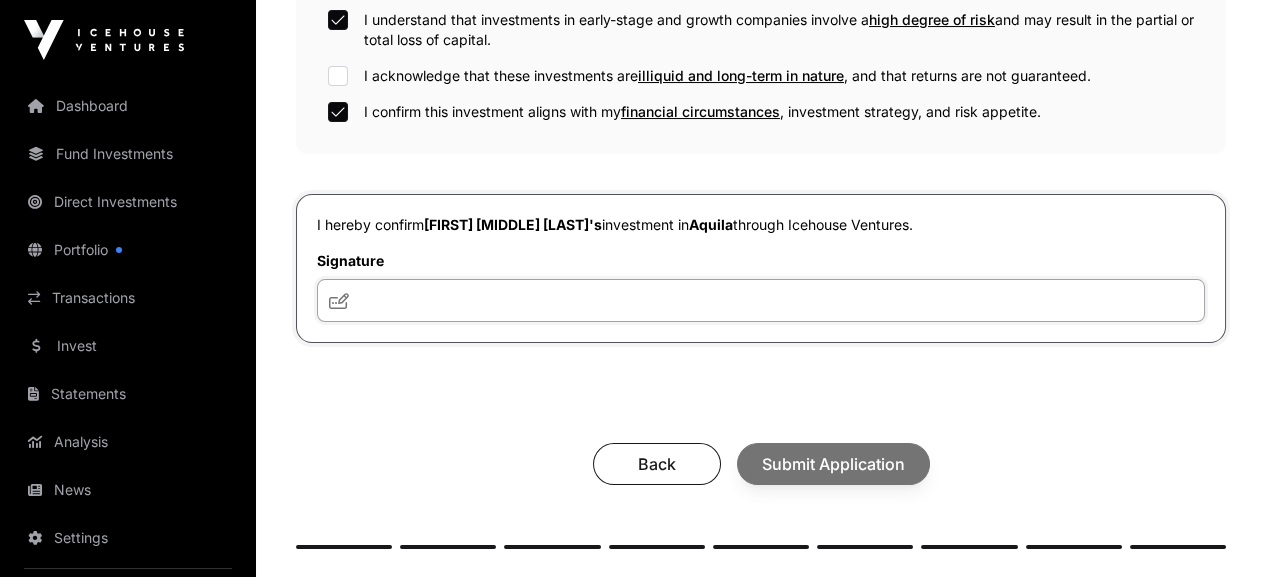 click 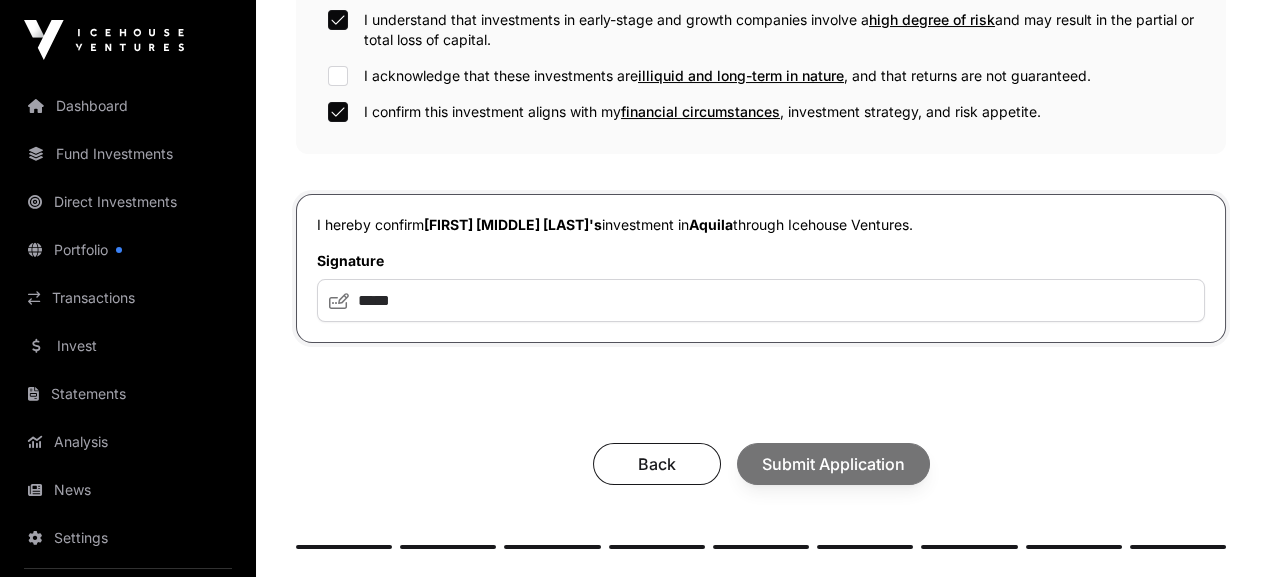 click on "Back Submit Application" 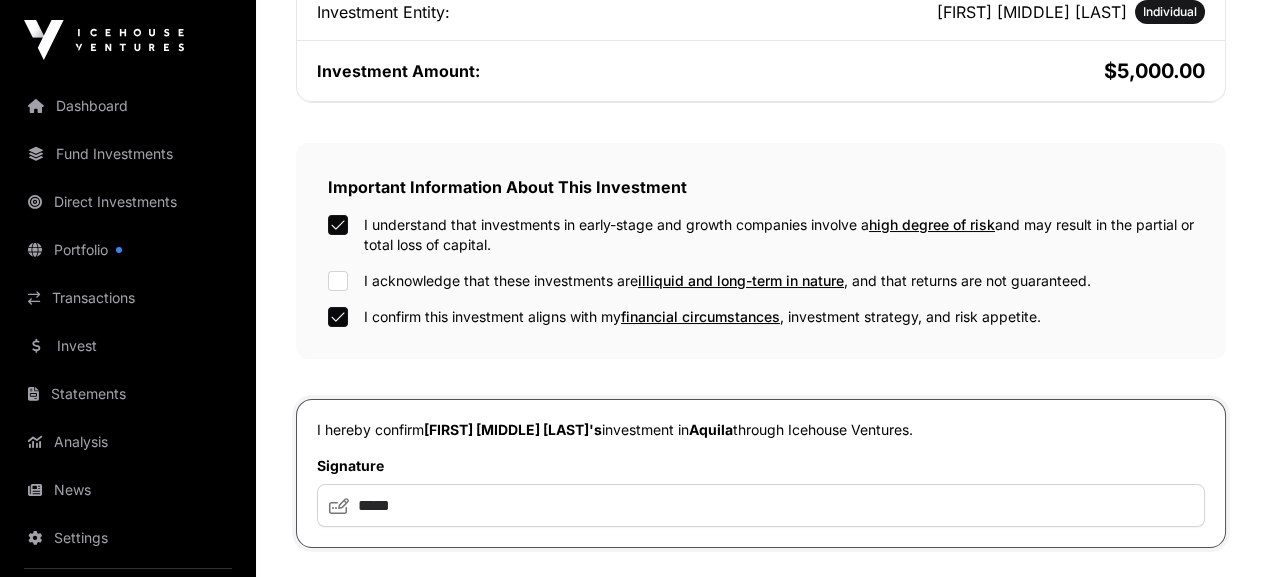 scroll, scrollTop: 555, scrollLeft: 0, axis: vertical 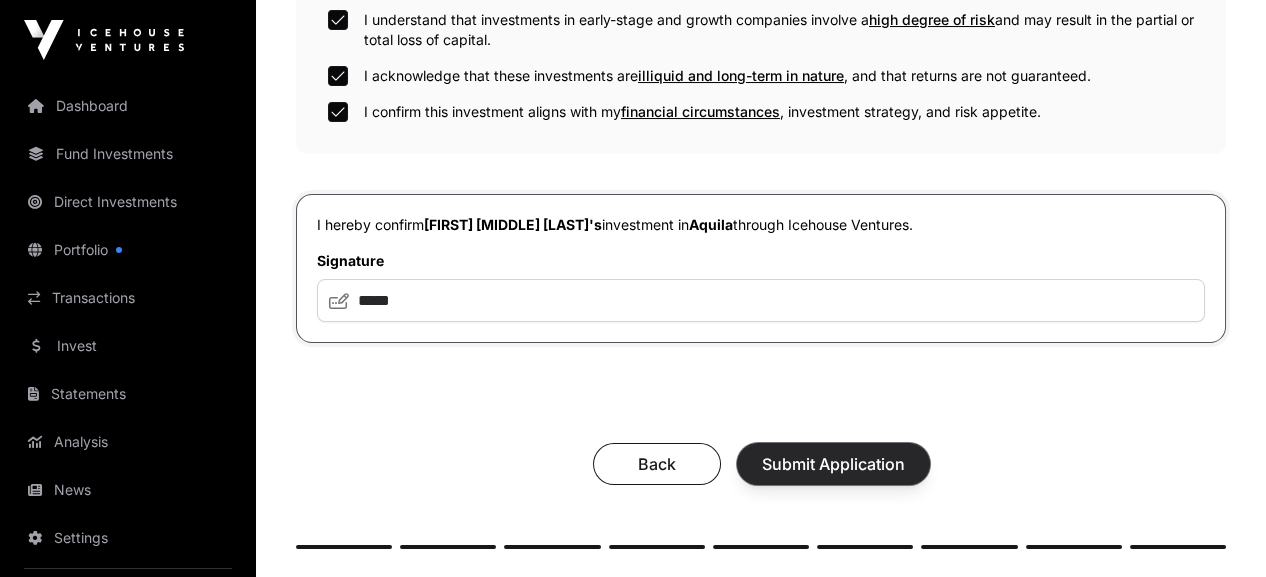 click on "Submit Application" 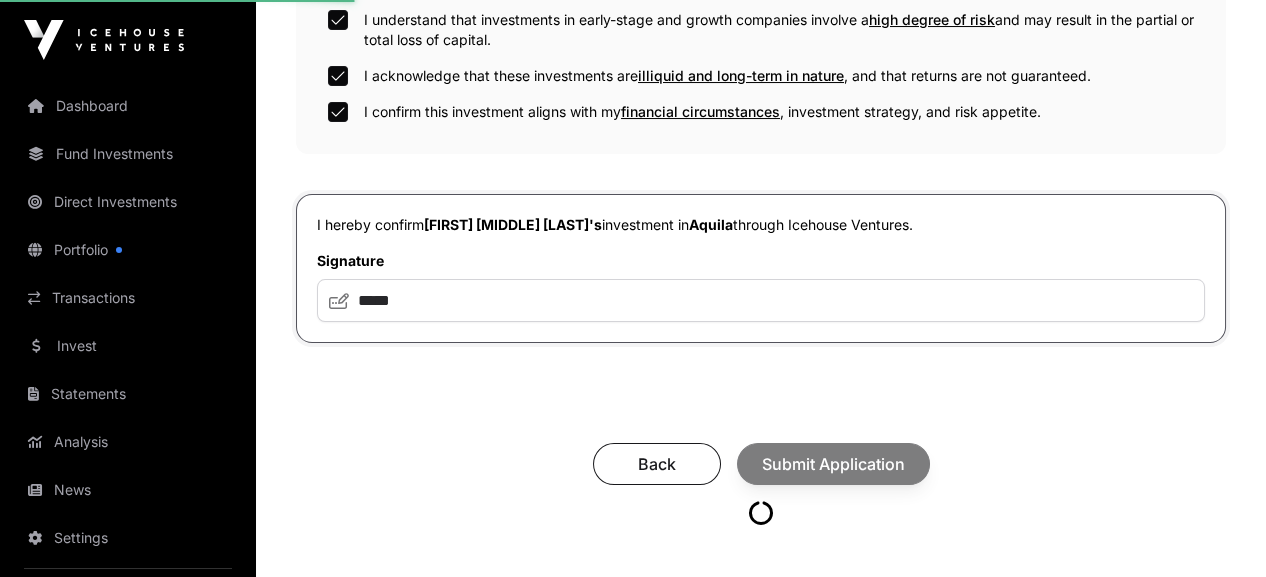 scroll, scrollTop: 0, scrollLeft: 0, axis: both 